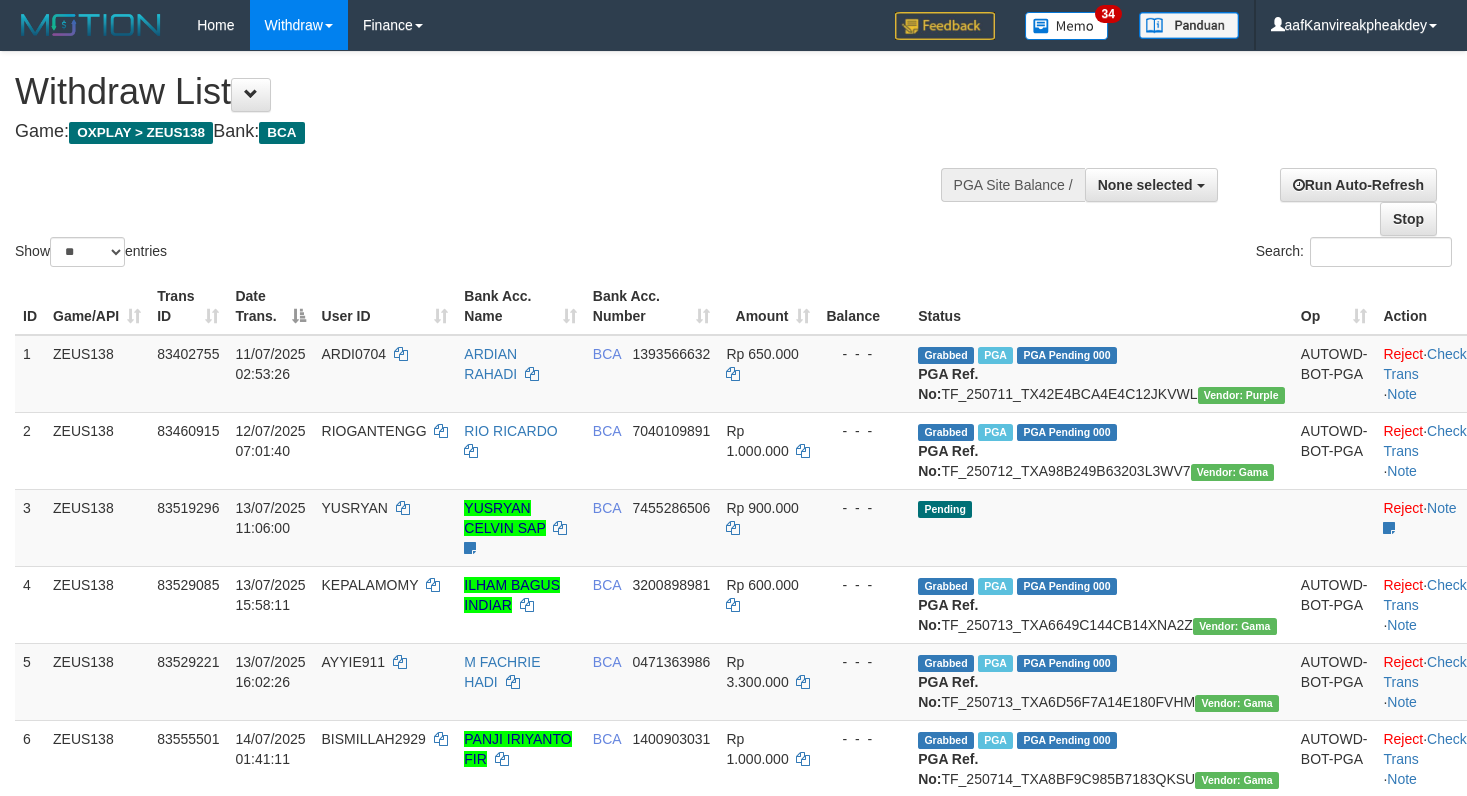 select 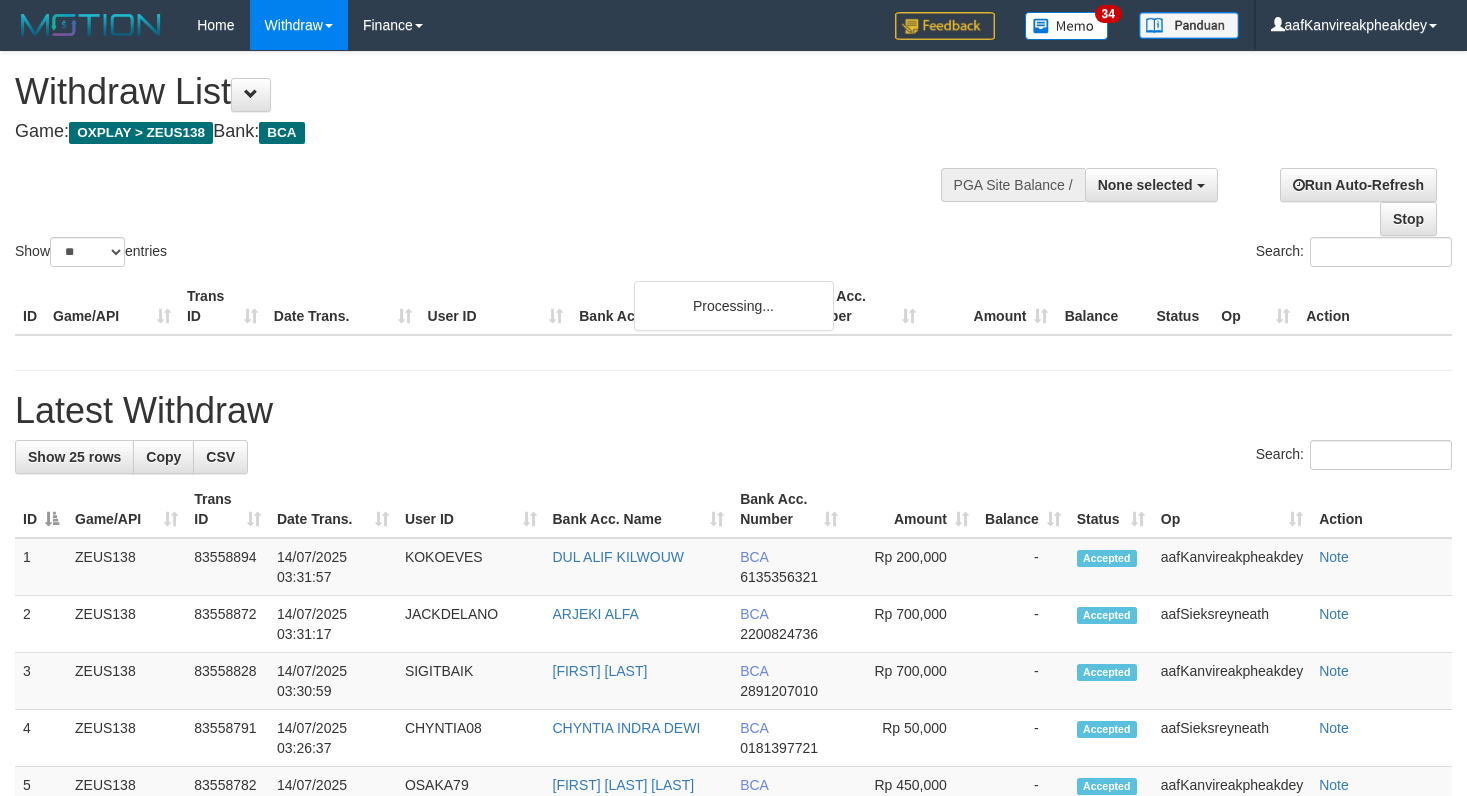 select 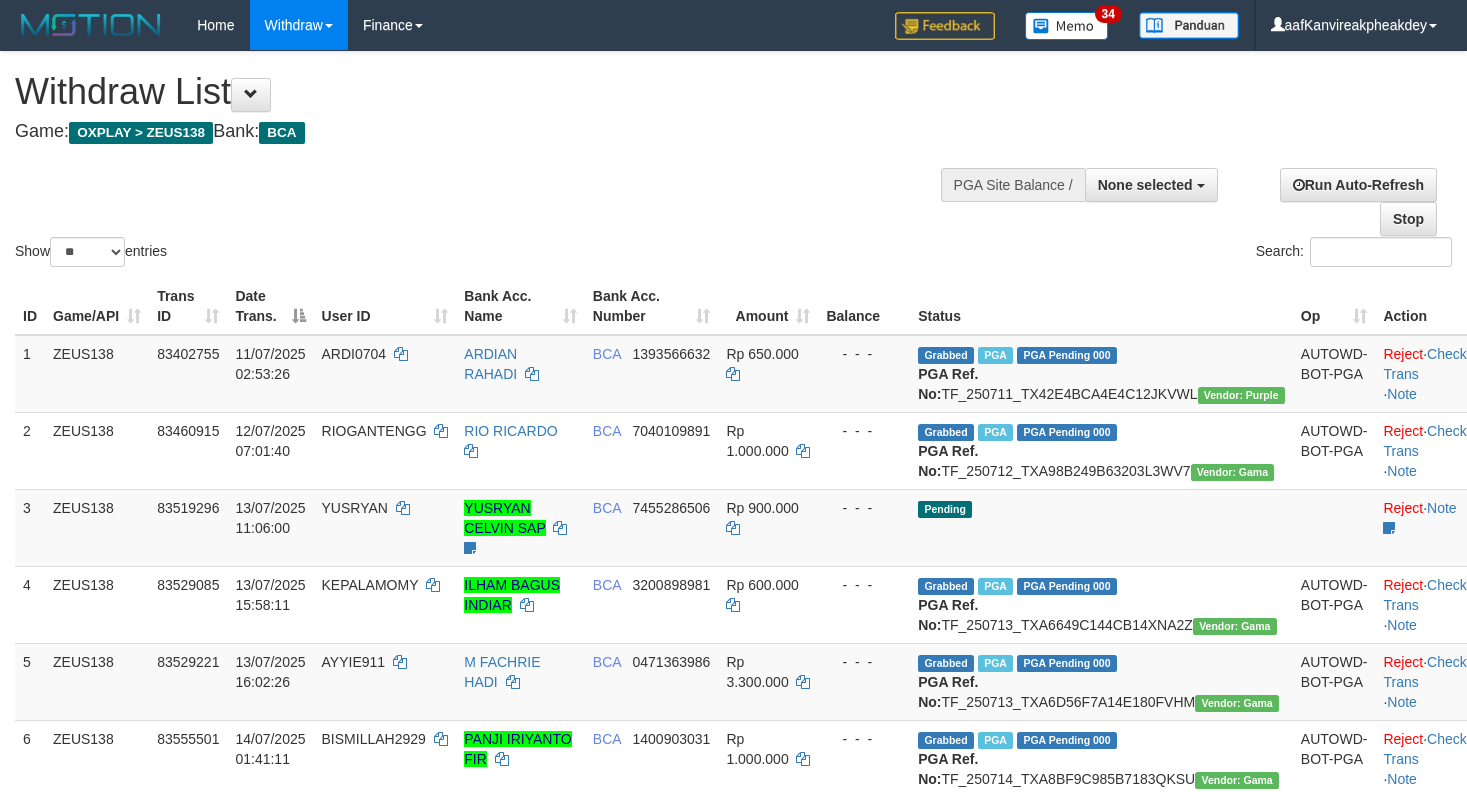 select 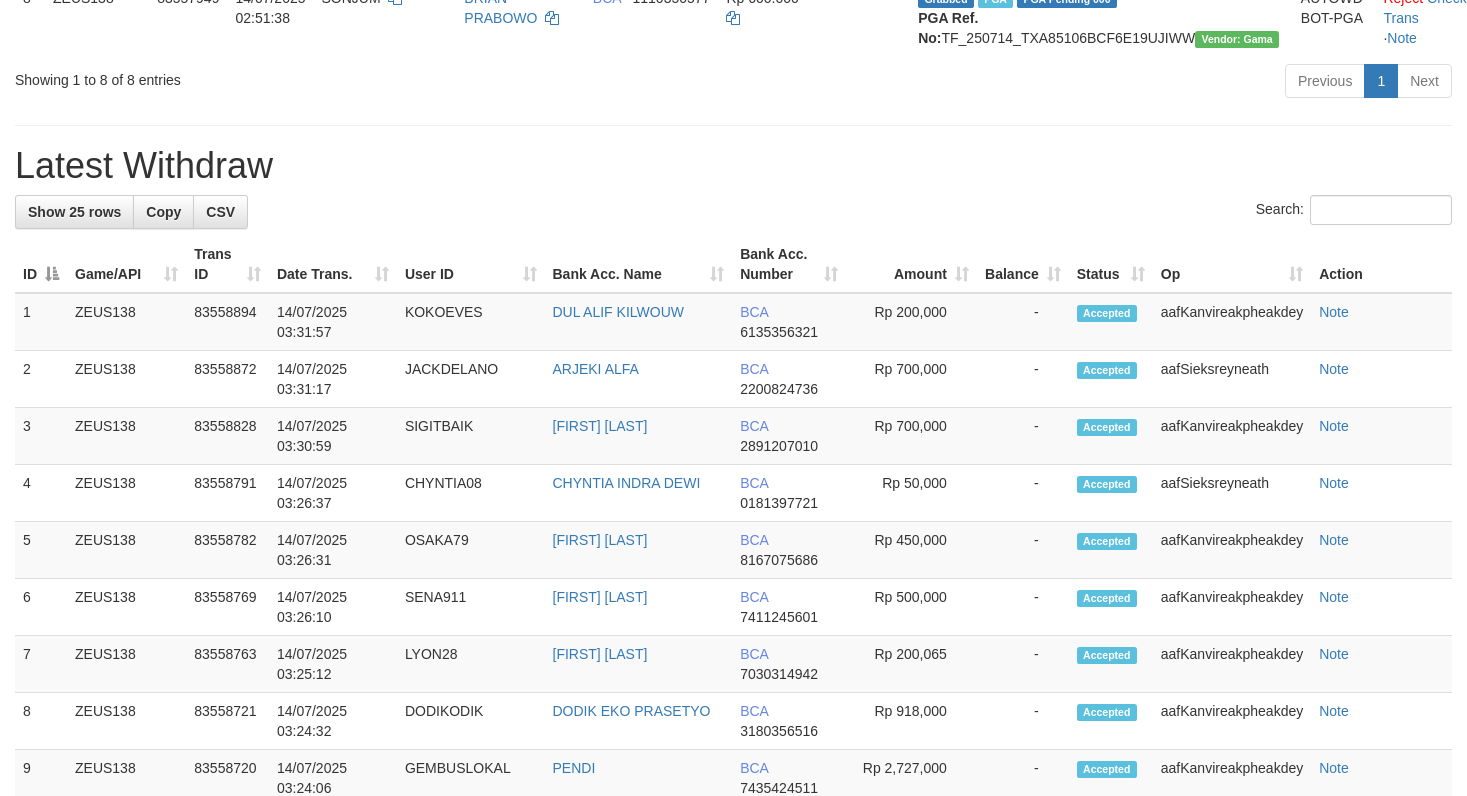 scroll, scrollTop: 840, scrollLeft: 0, axis: vertical 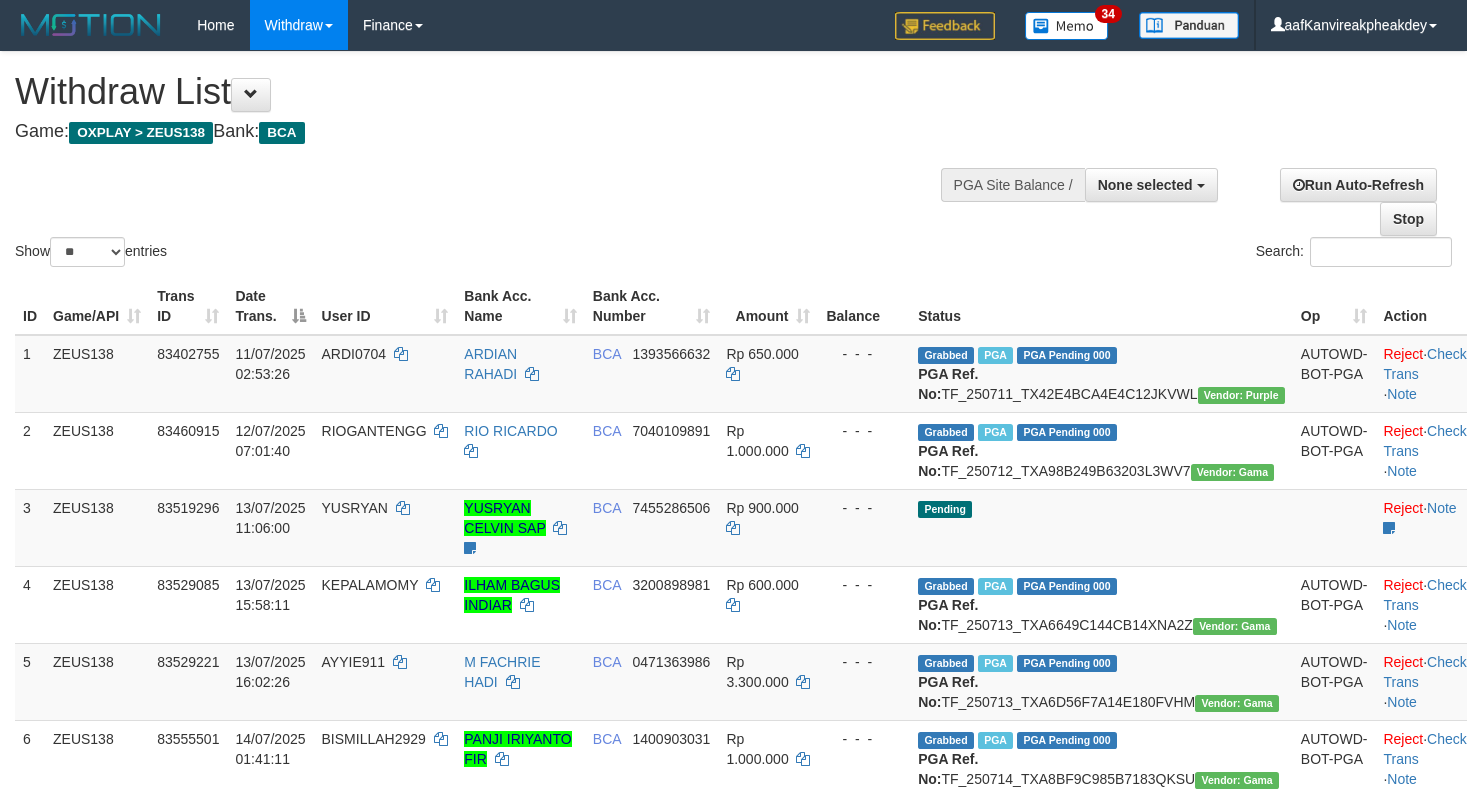 select 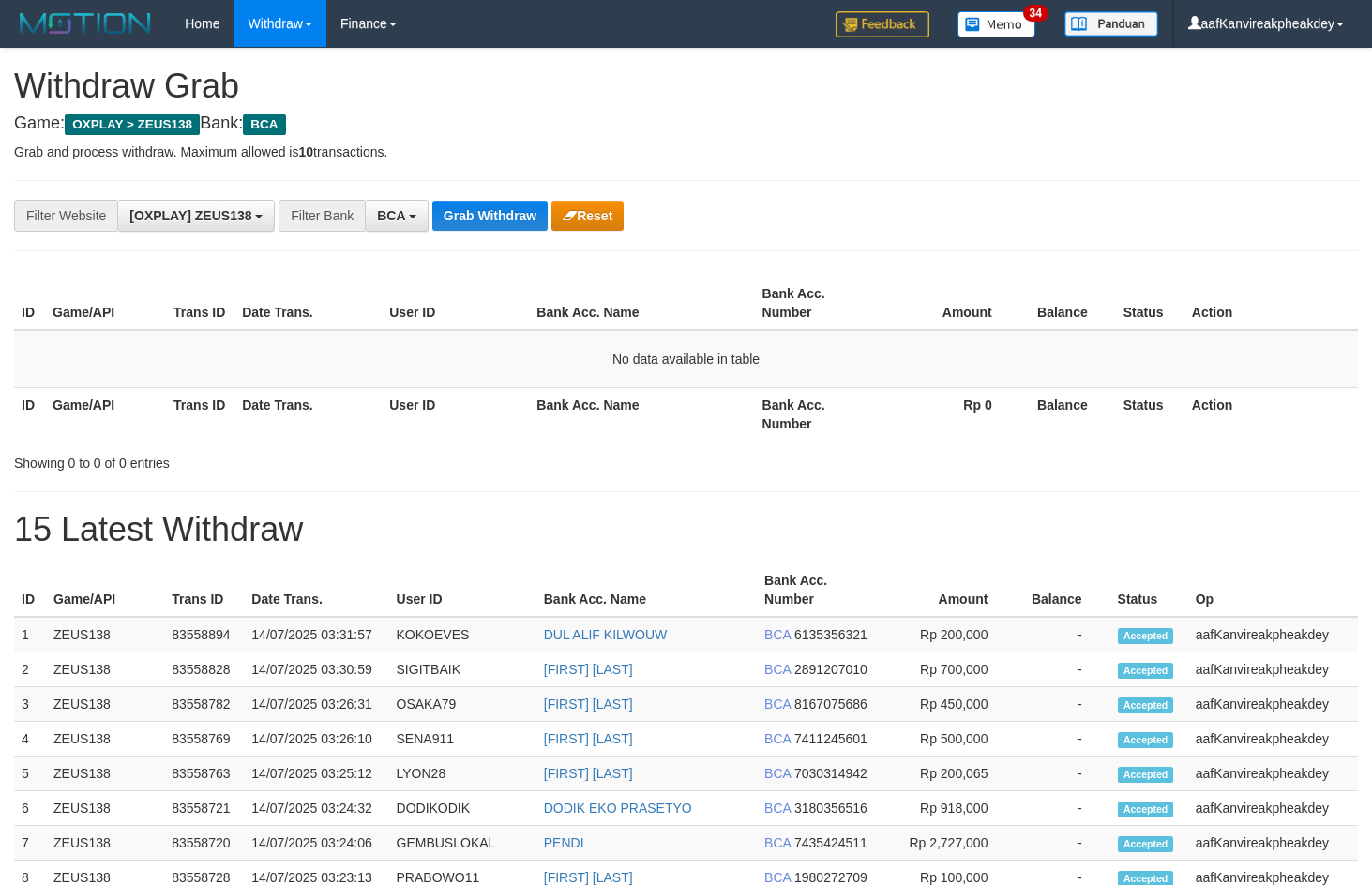 scroll, scrollTop: 0, scrollLeft: 0, axis: both 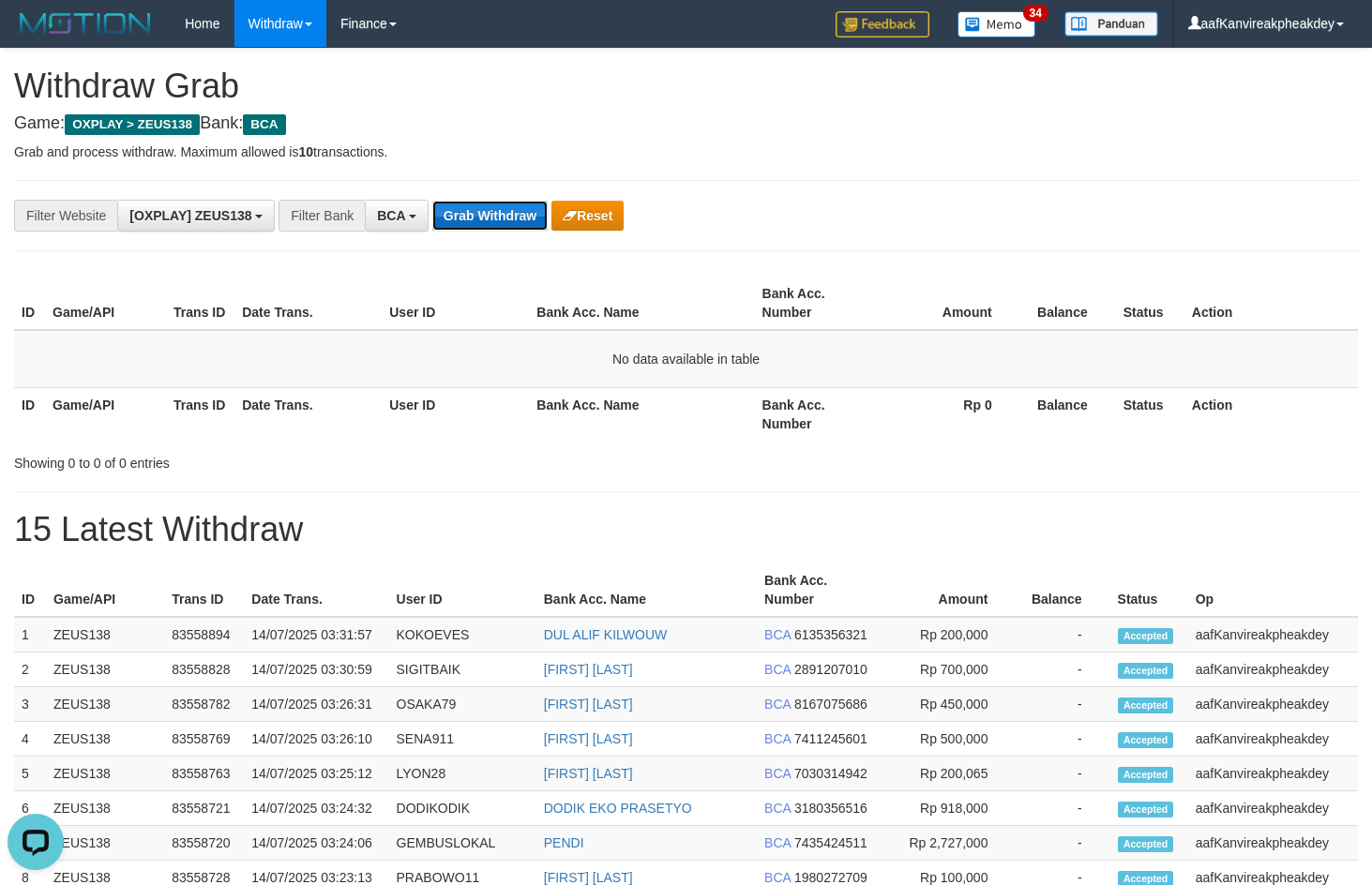 click on "Grab Withdraw" at bounding box center (490, 216) 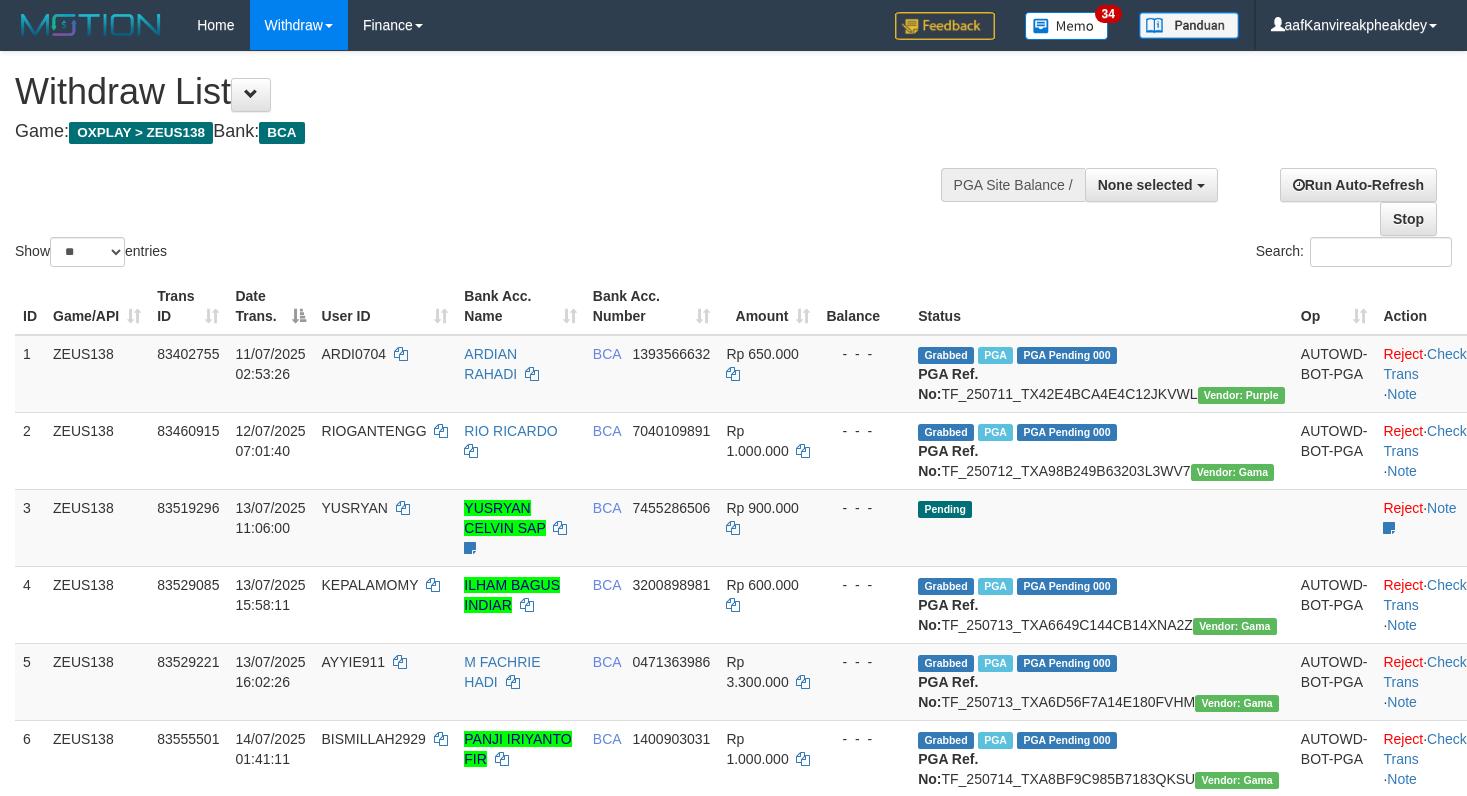 select 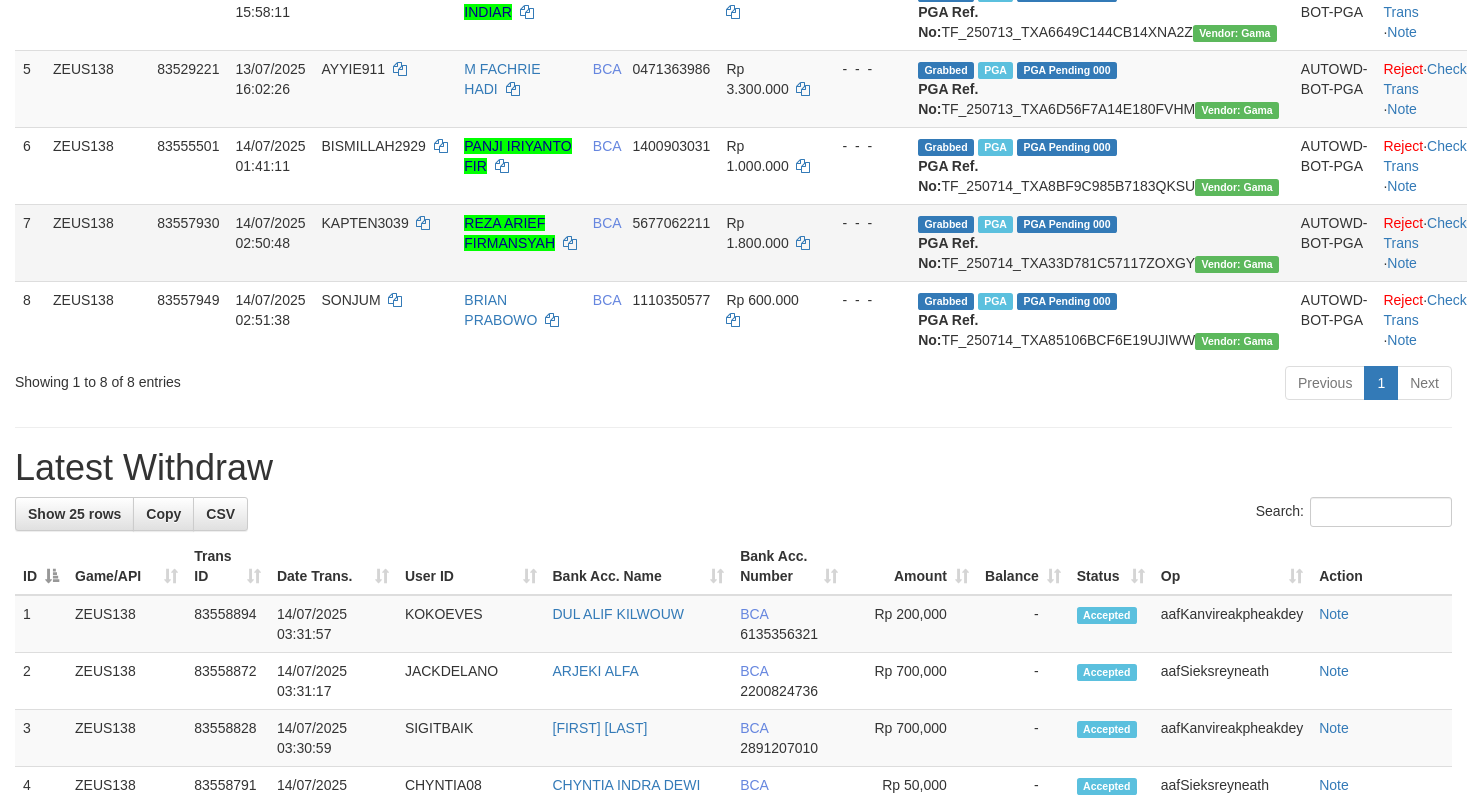 drag, startPoint x: 777, startPoint y: 298, endPoint x: 765, endPoint y: 304, distance: 13.416408 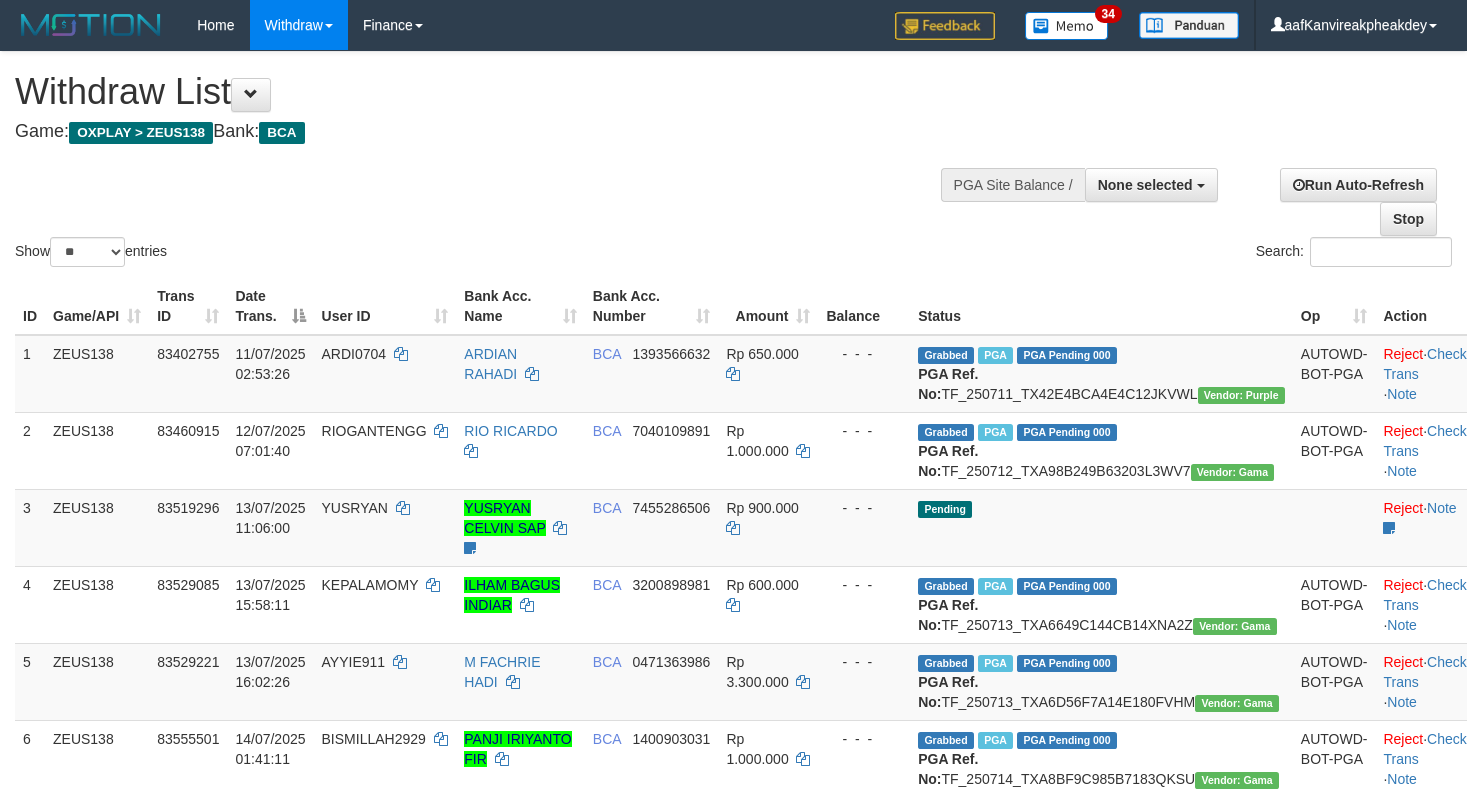 select 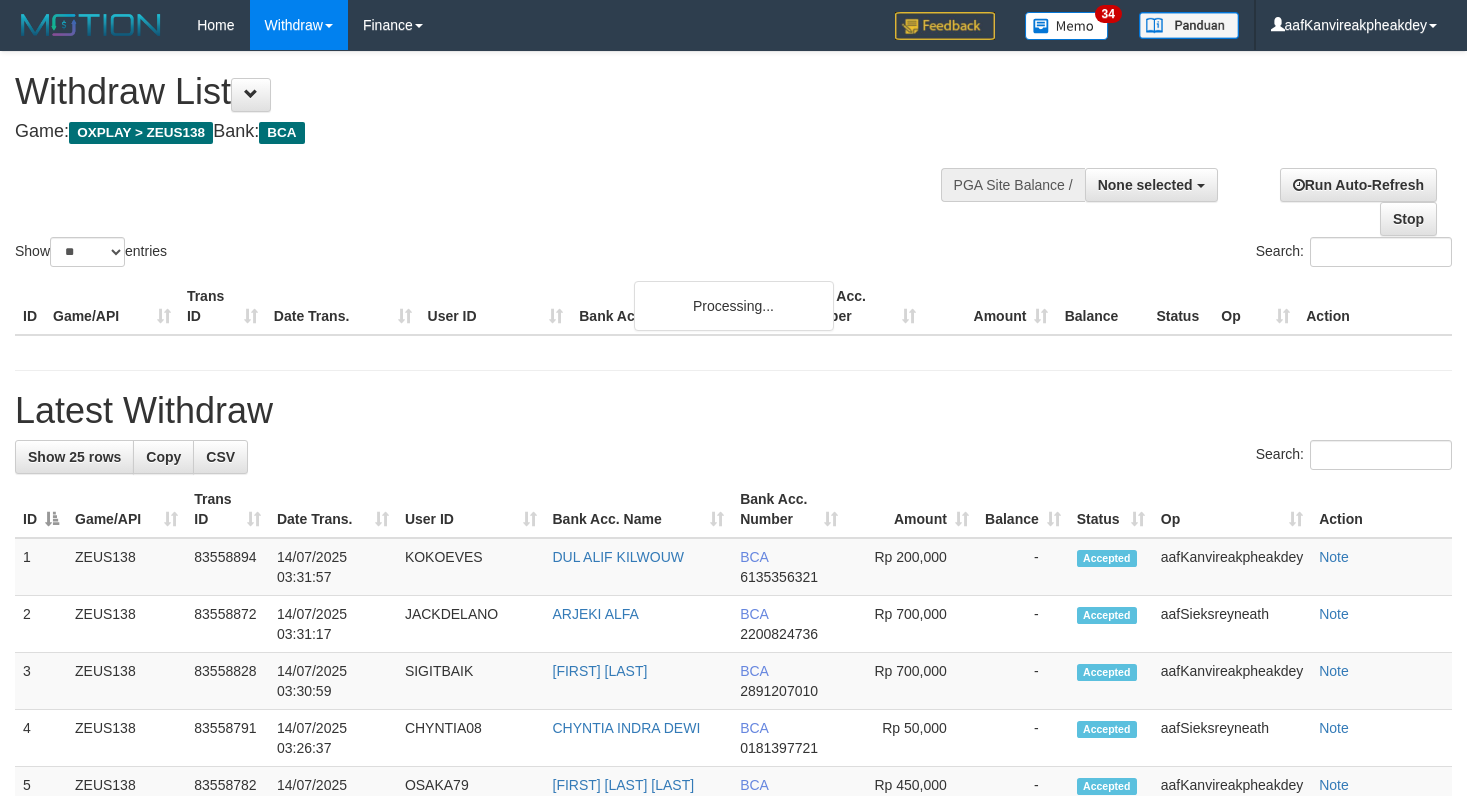 select 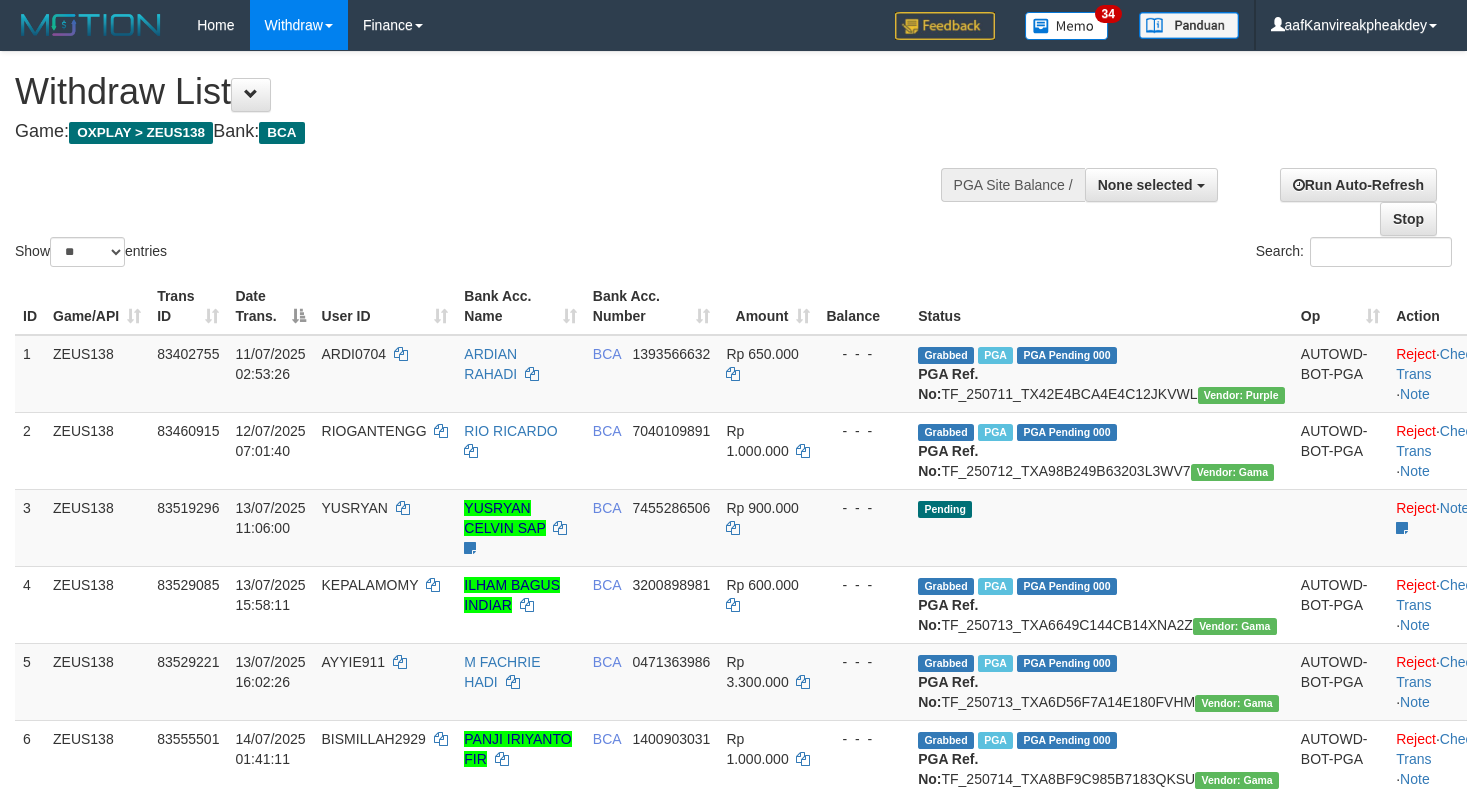 select 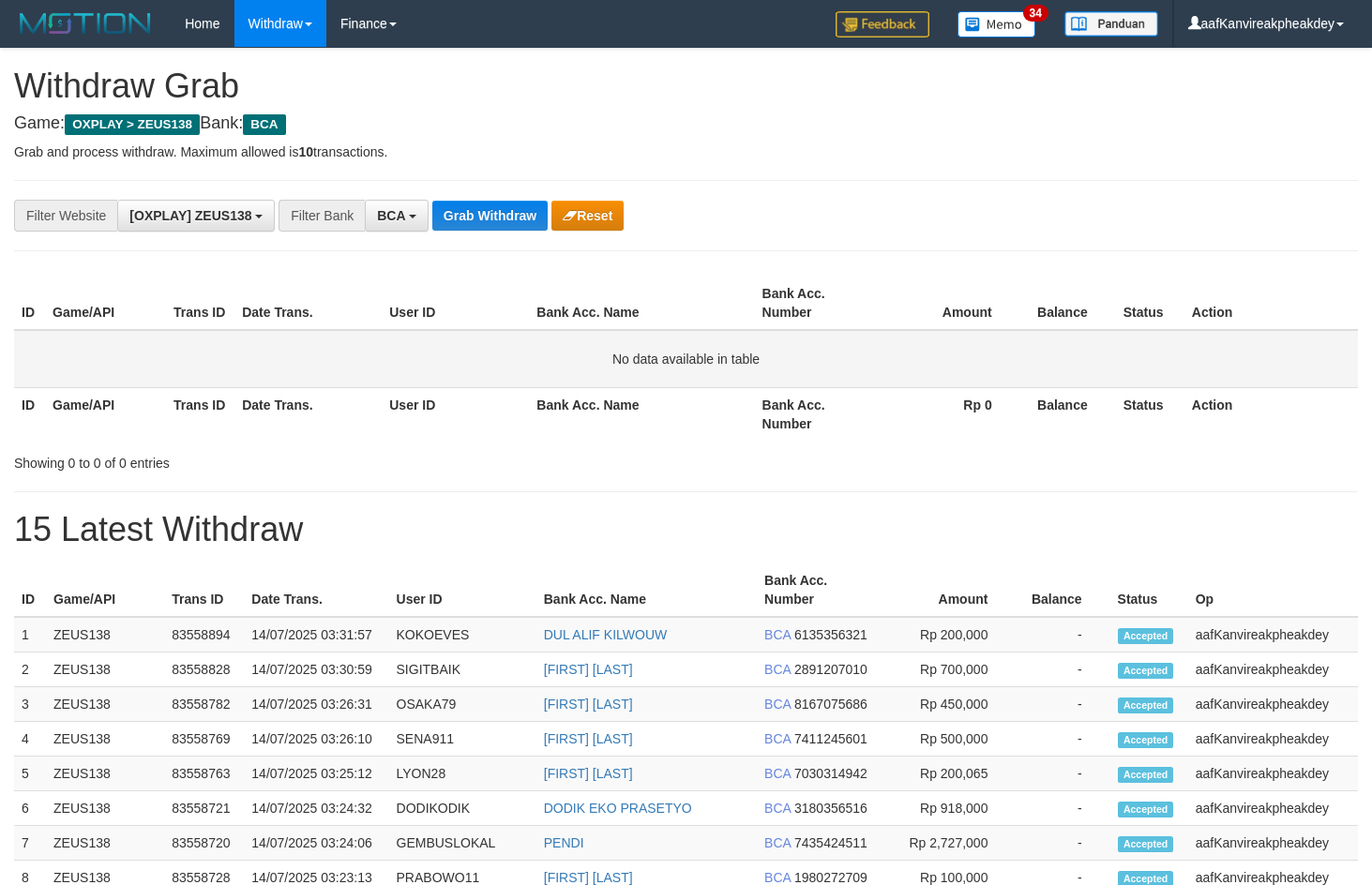 scroll, scrollTop: 0, scrollLeft: 0, axis: both 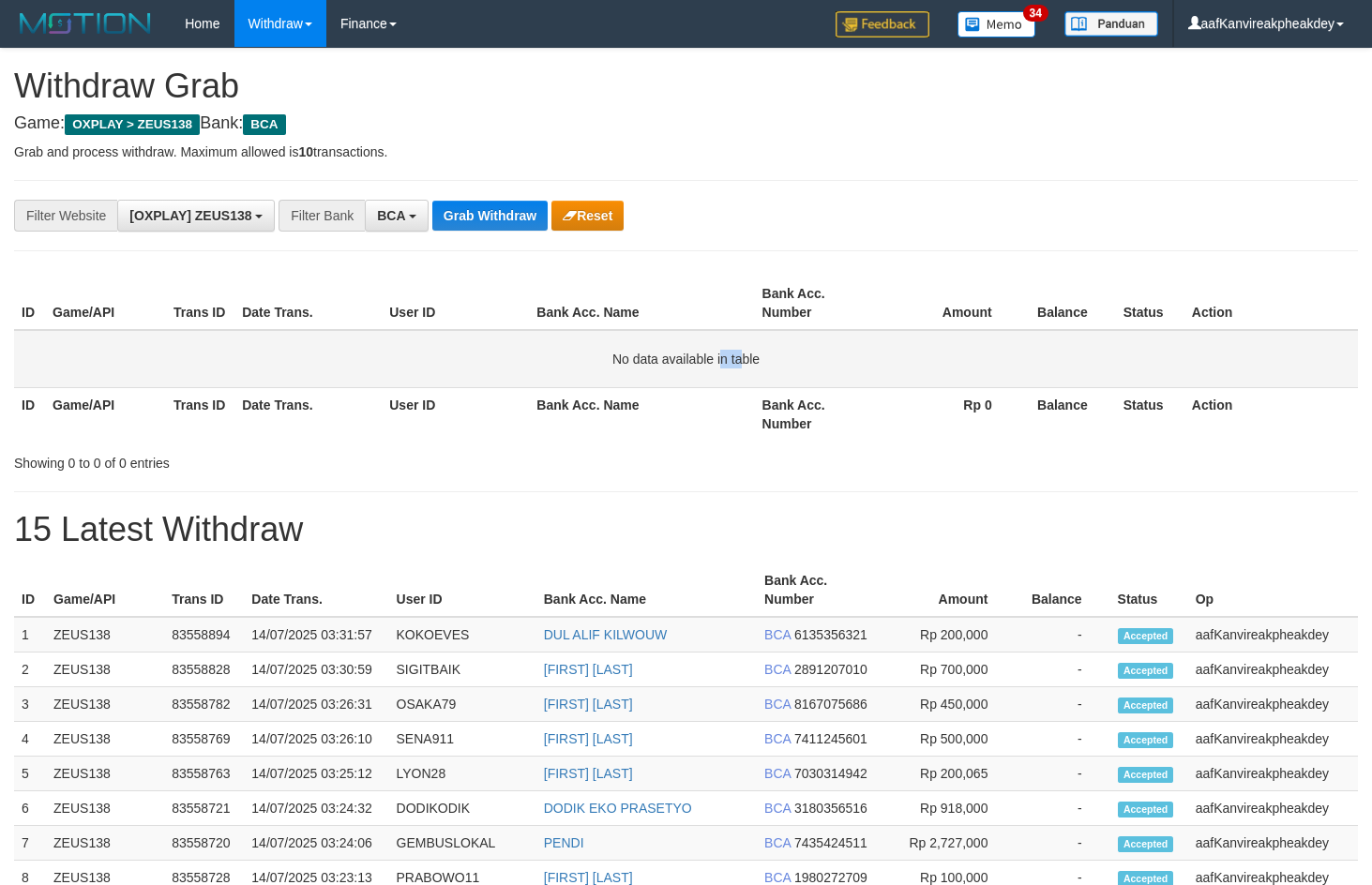 drag, startPoint x: 719, startPoint y: 370, endPoint x: 741, endPoint y: 352, distance: 28.425341 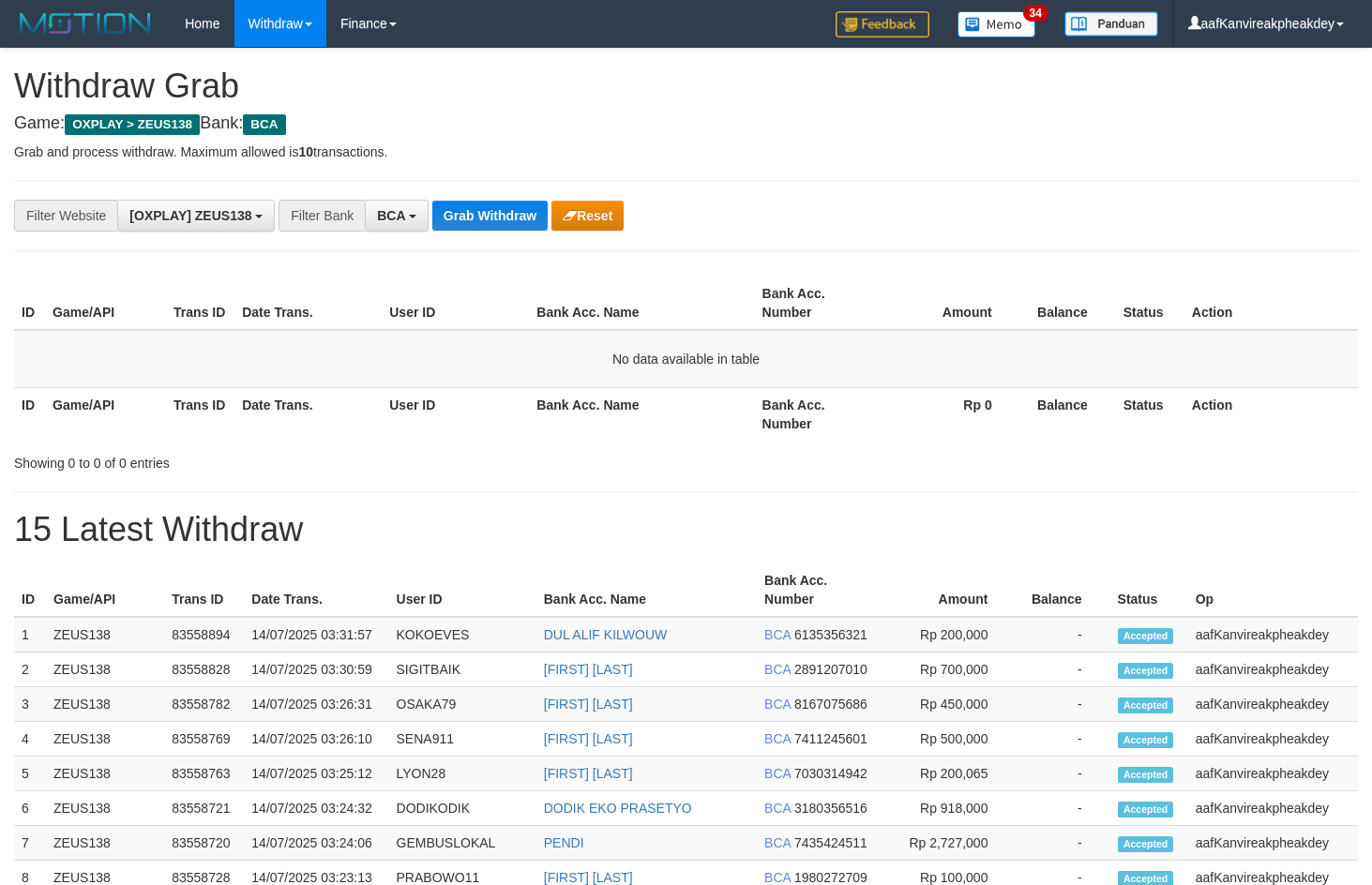 drag, startPoint x: 659, startPoint y: 320, endPoint x: 651, endPoint y: 268, distance: 52.6118 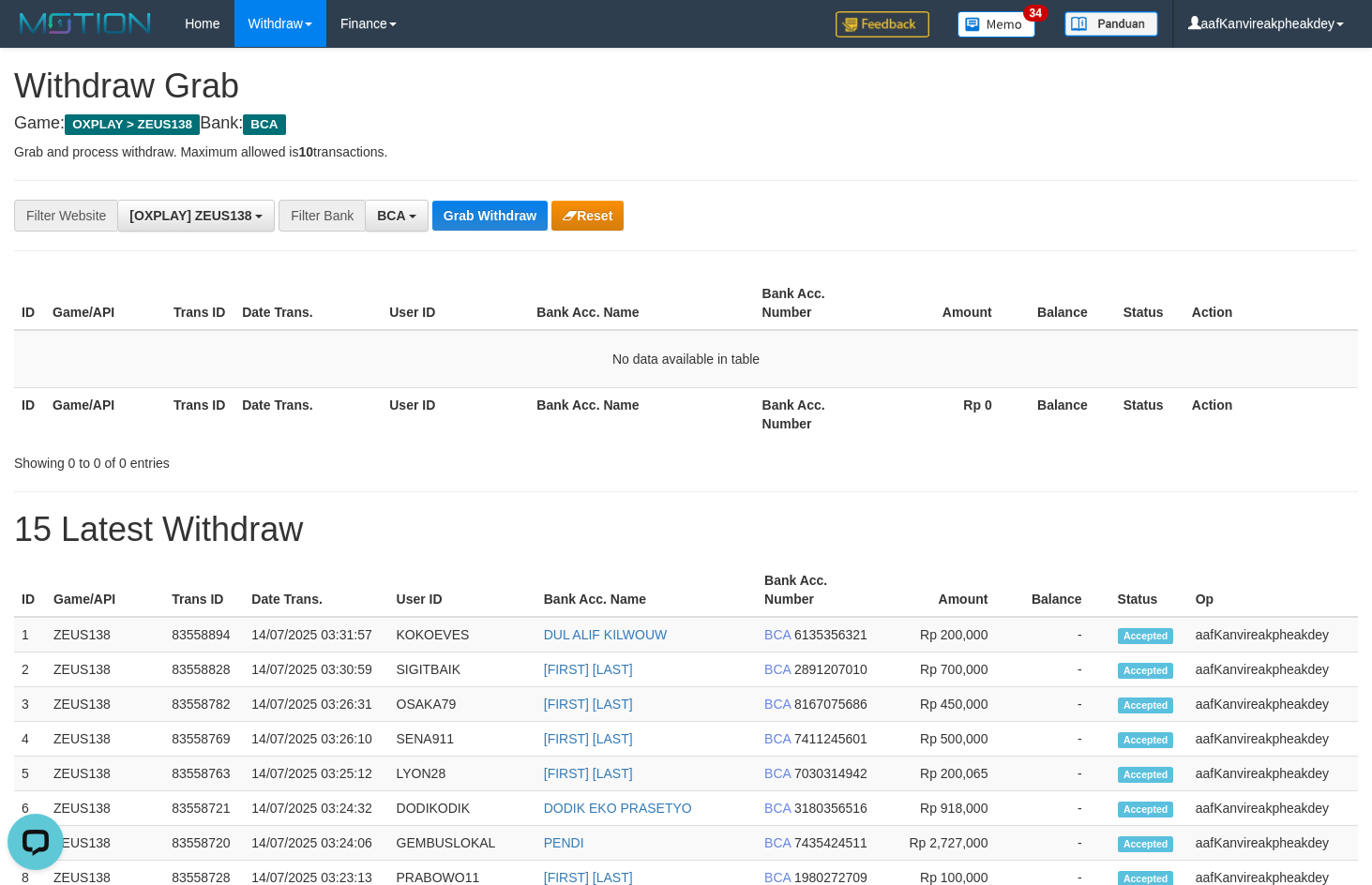 scroll, scrollTop: 0, scrollLeft: 0, axis: both 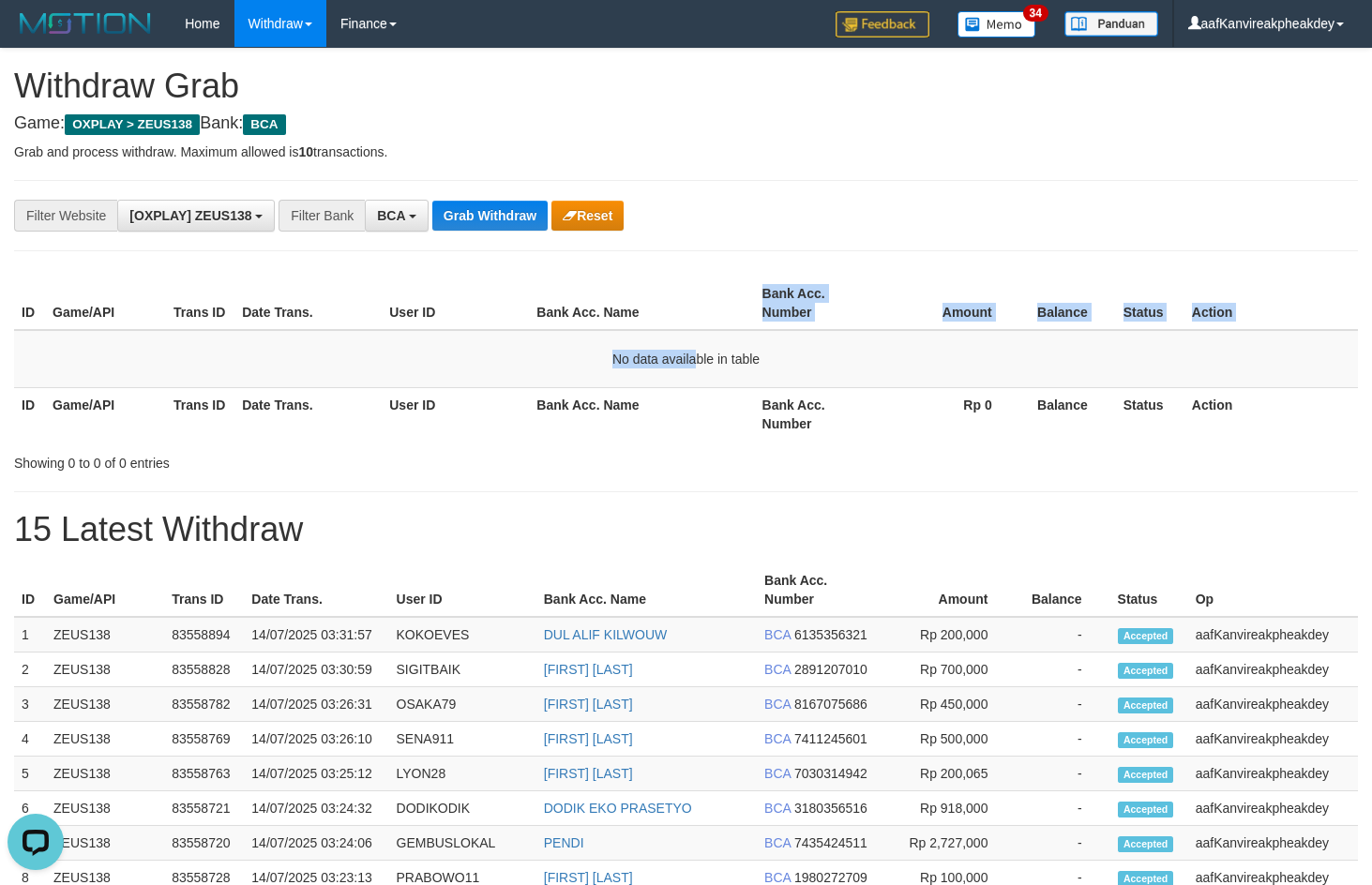 drag, startPoint x: 694, startPoint y: 342, endPoint x: 720, endPoint y: 319, distance: 34.71311 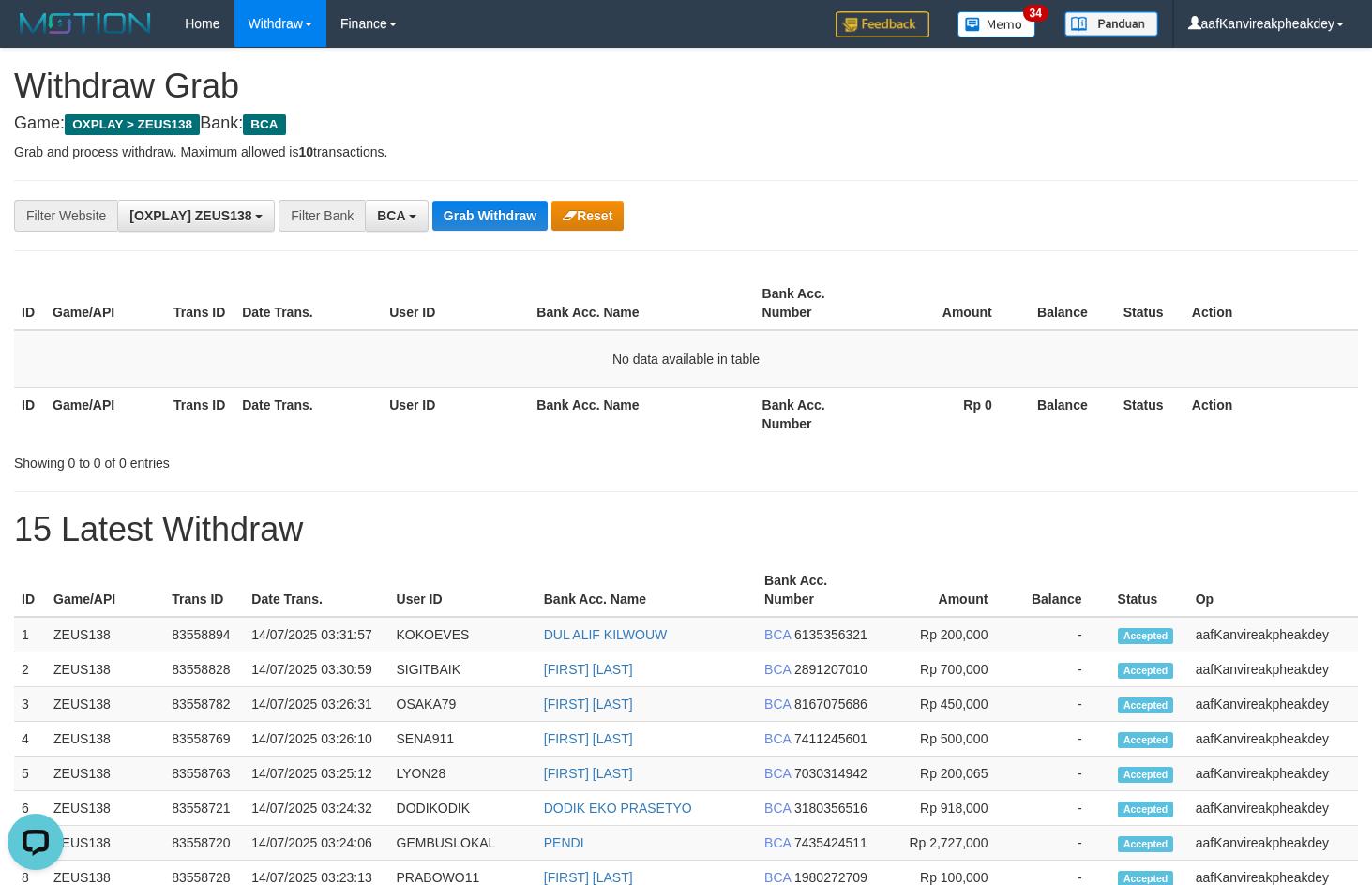 click on "ID Game/API Trans ID Date Trans. User ID Bank Acc. Name Bank Acc. Number Amount Balance Status Action
No data available in table
ID Game/API Trans ID Date Trans. User ID Bank Acc. Name Bank Acc. Number Rp 0 Balance Status Action
Showing 0 to 0 of 0 entries" at bounding box center [686, 371] 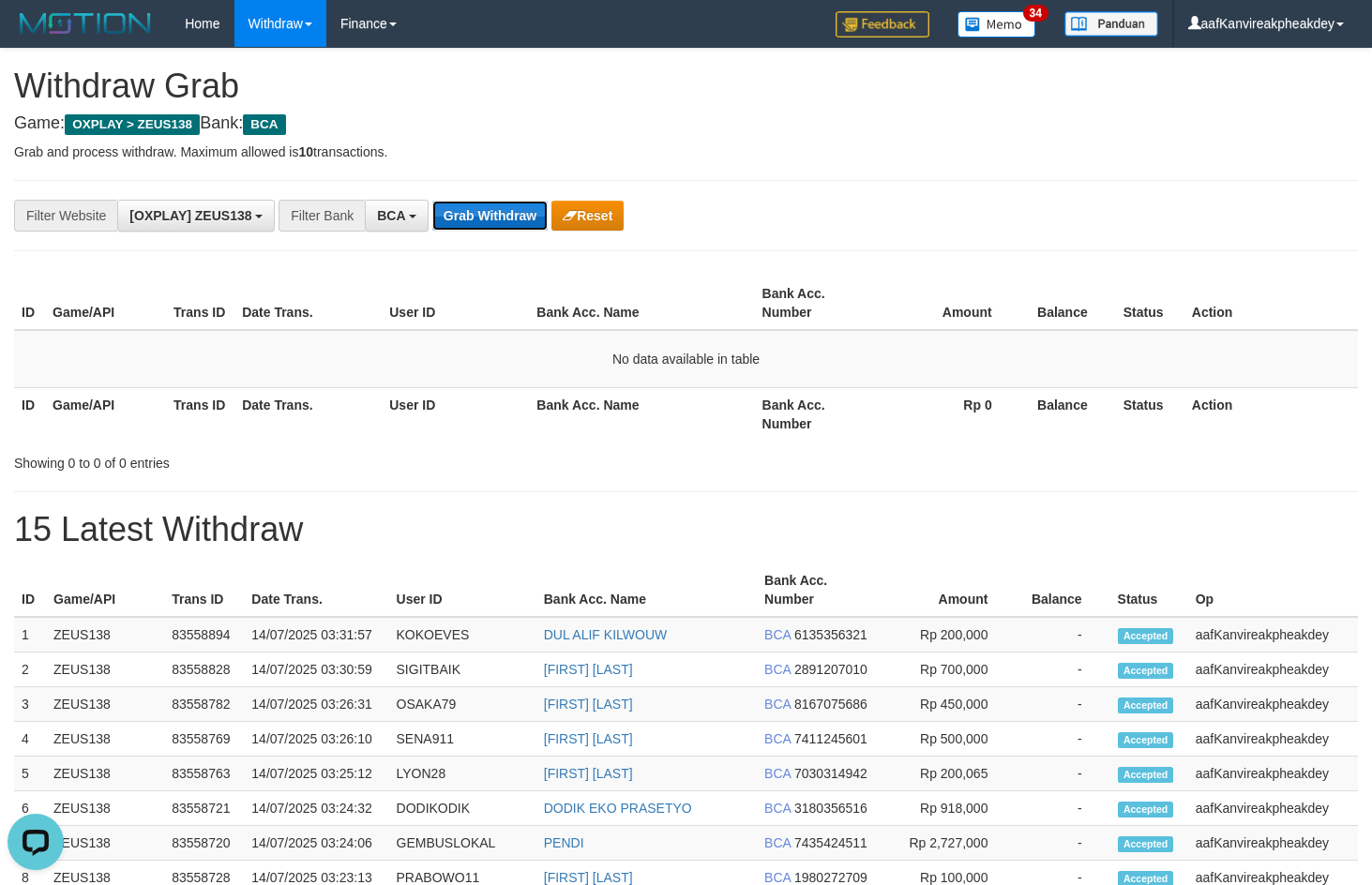 click on "Grab Withdraw" at bounding box center [490, 216] 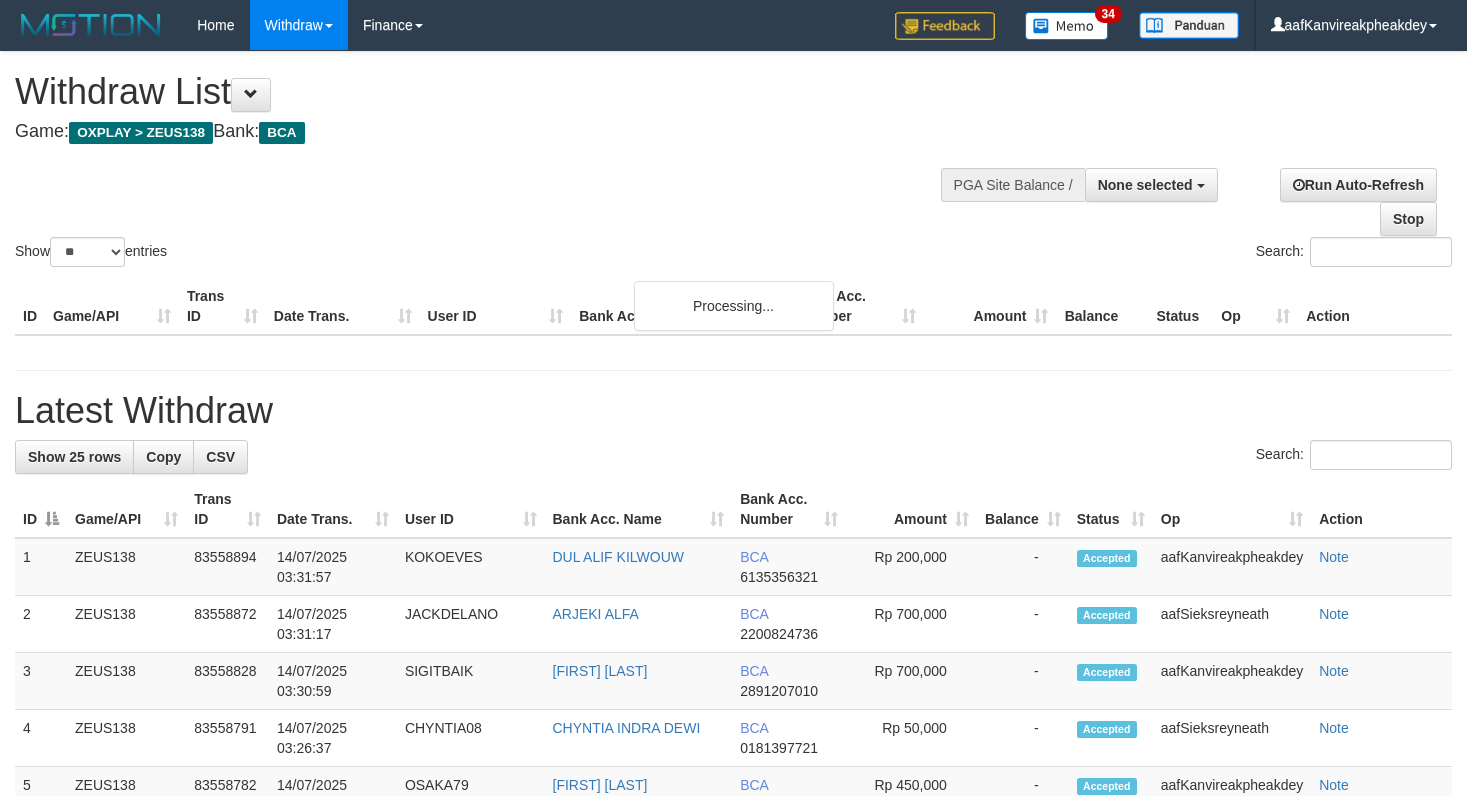 select 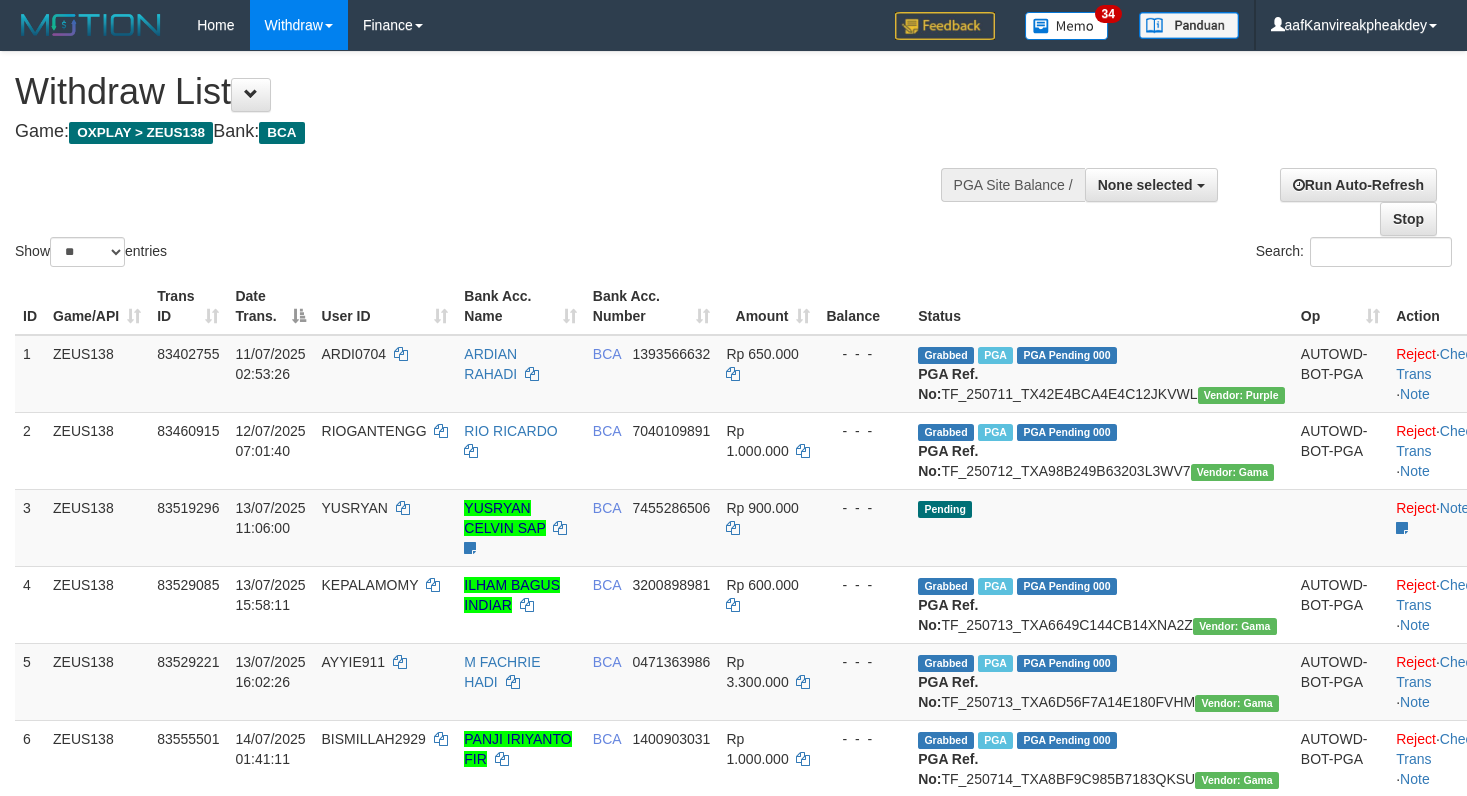 select 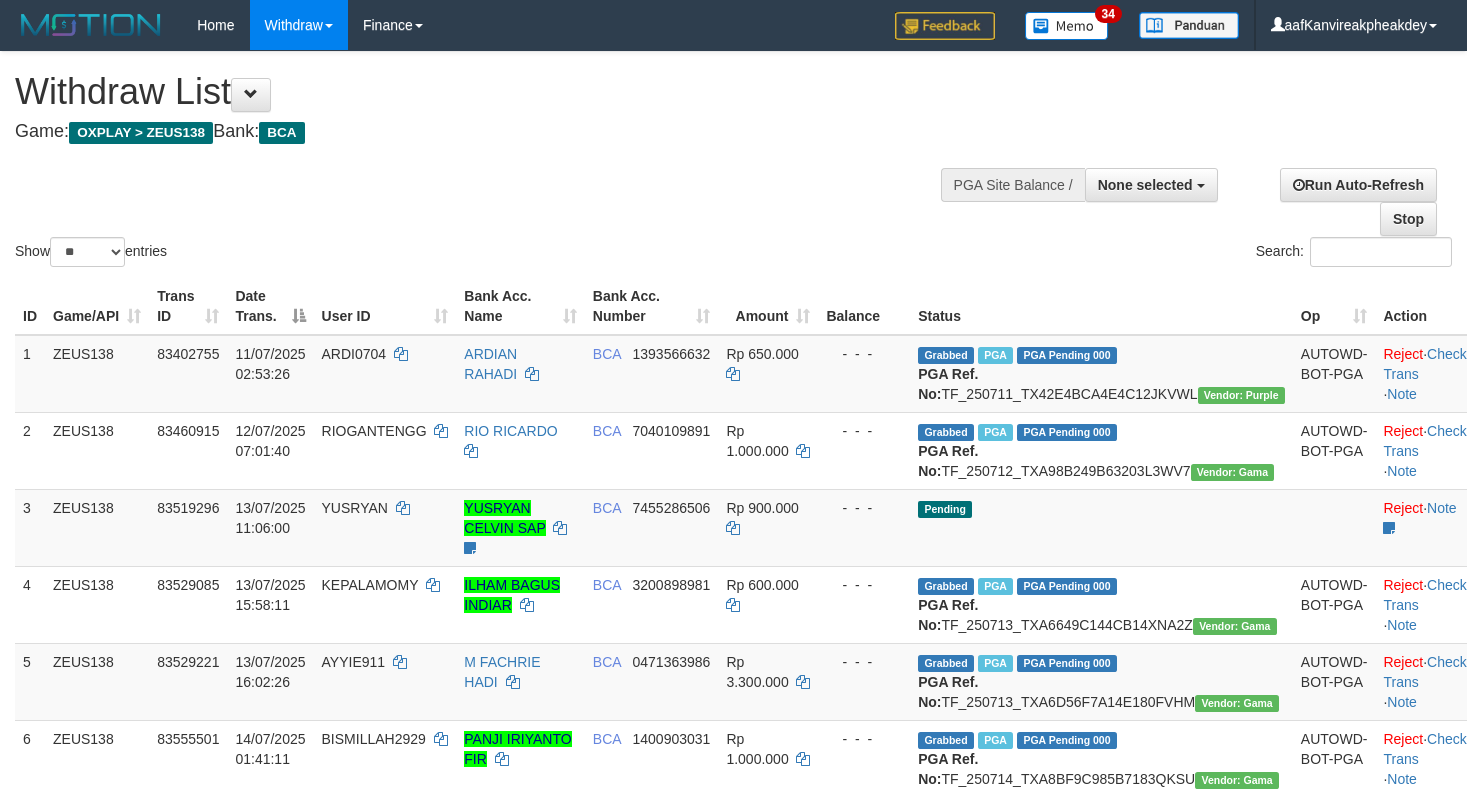 select 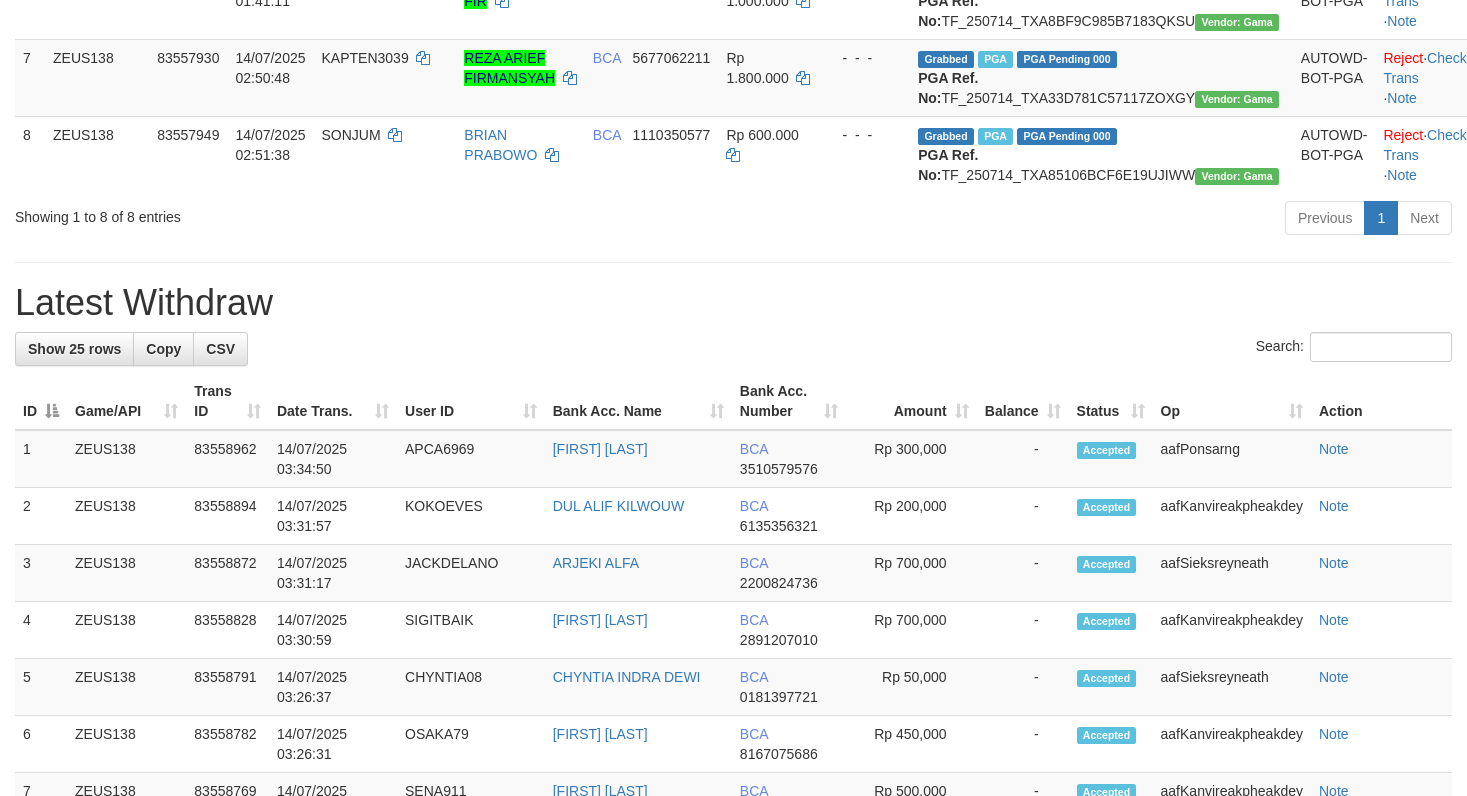 scroll, scrollTop: 703, scrollLeft: 0, axis: vertical 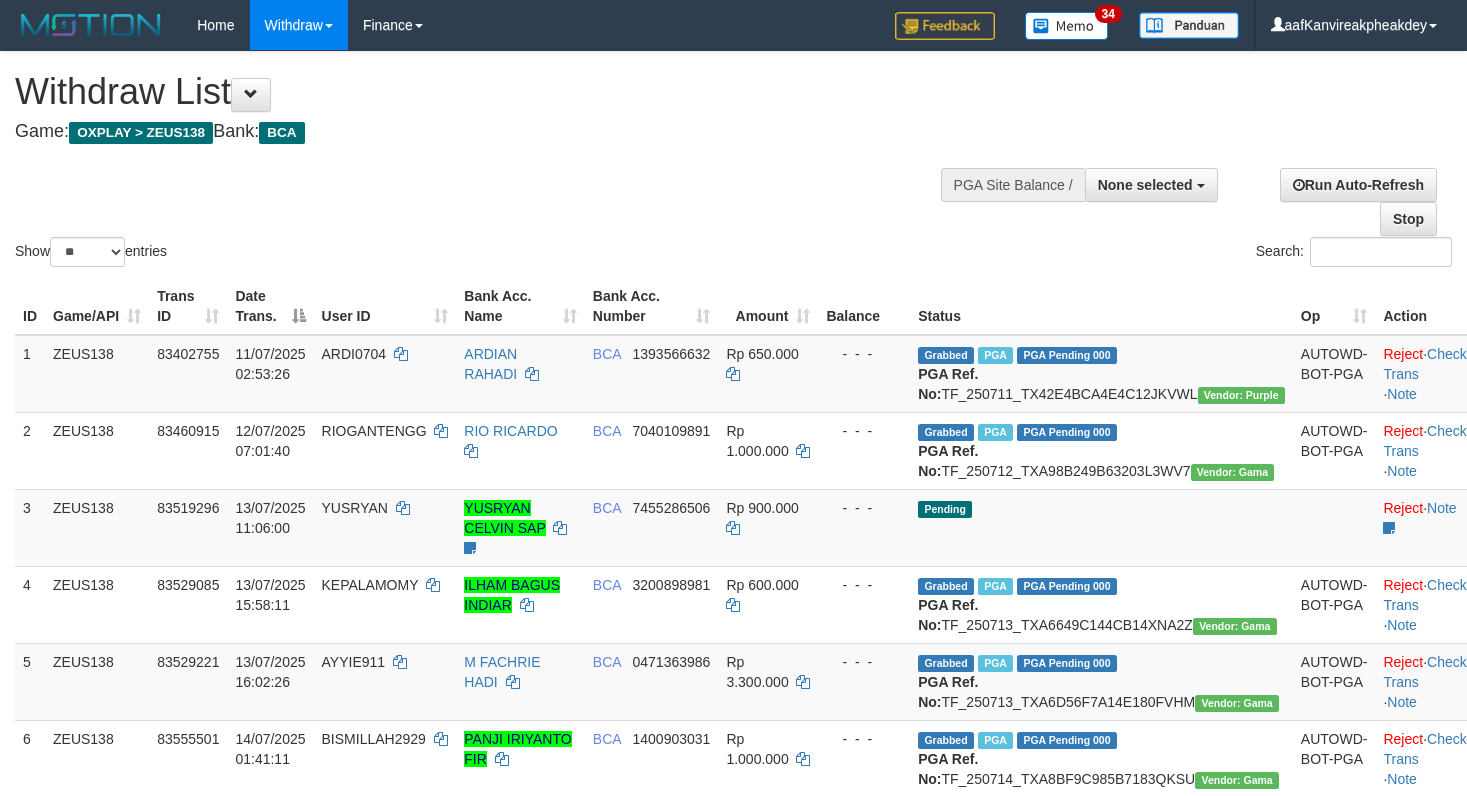 select 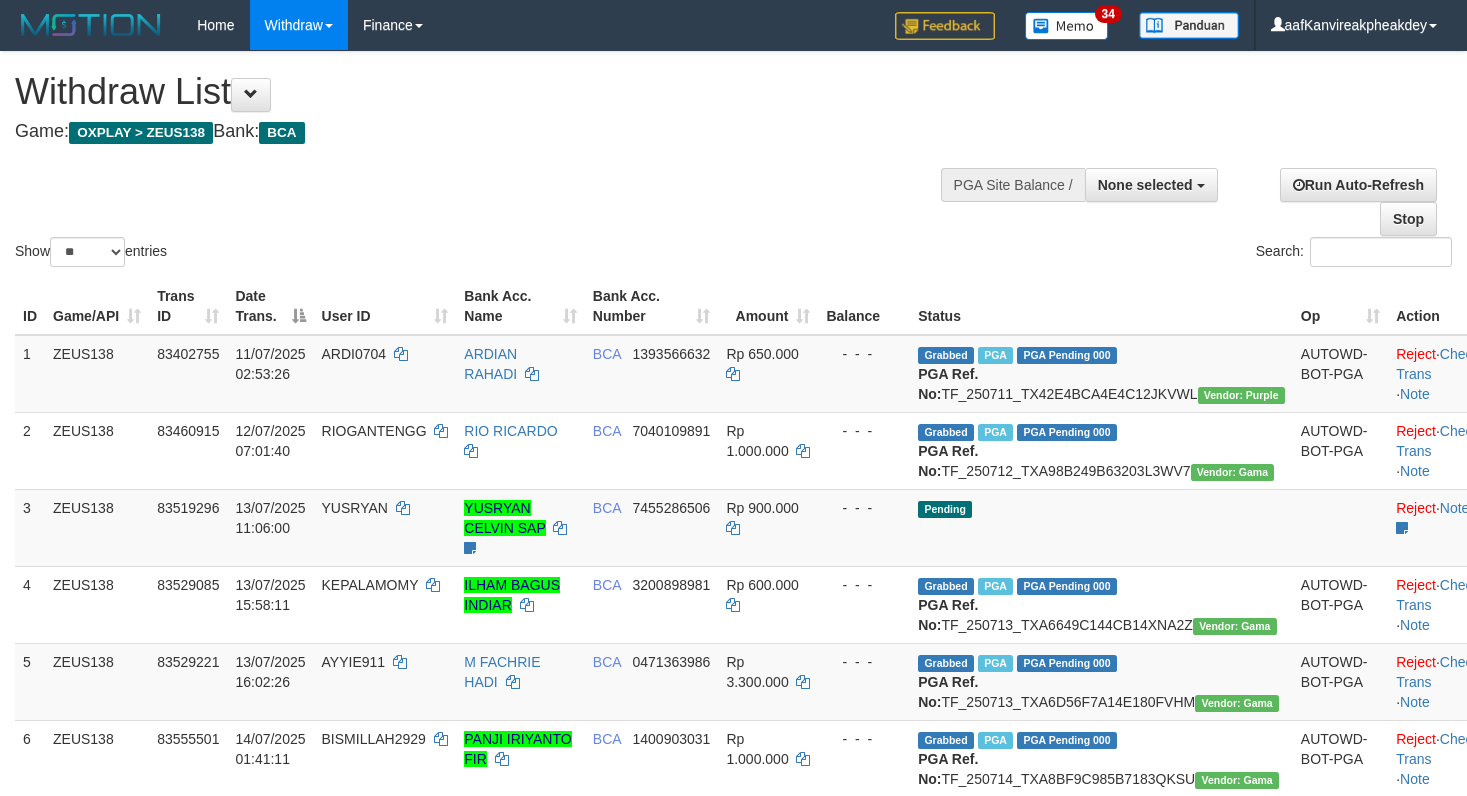 select 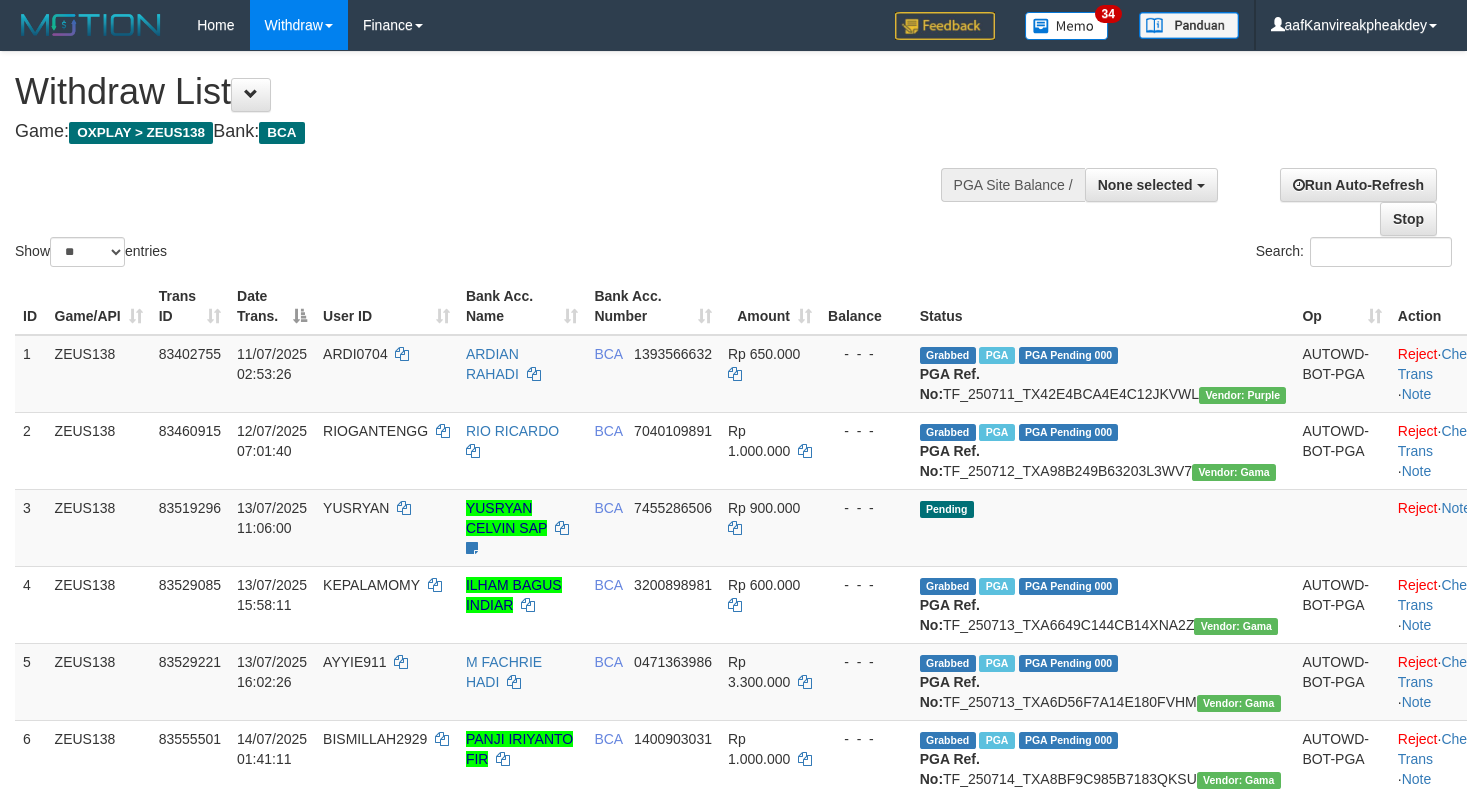 select 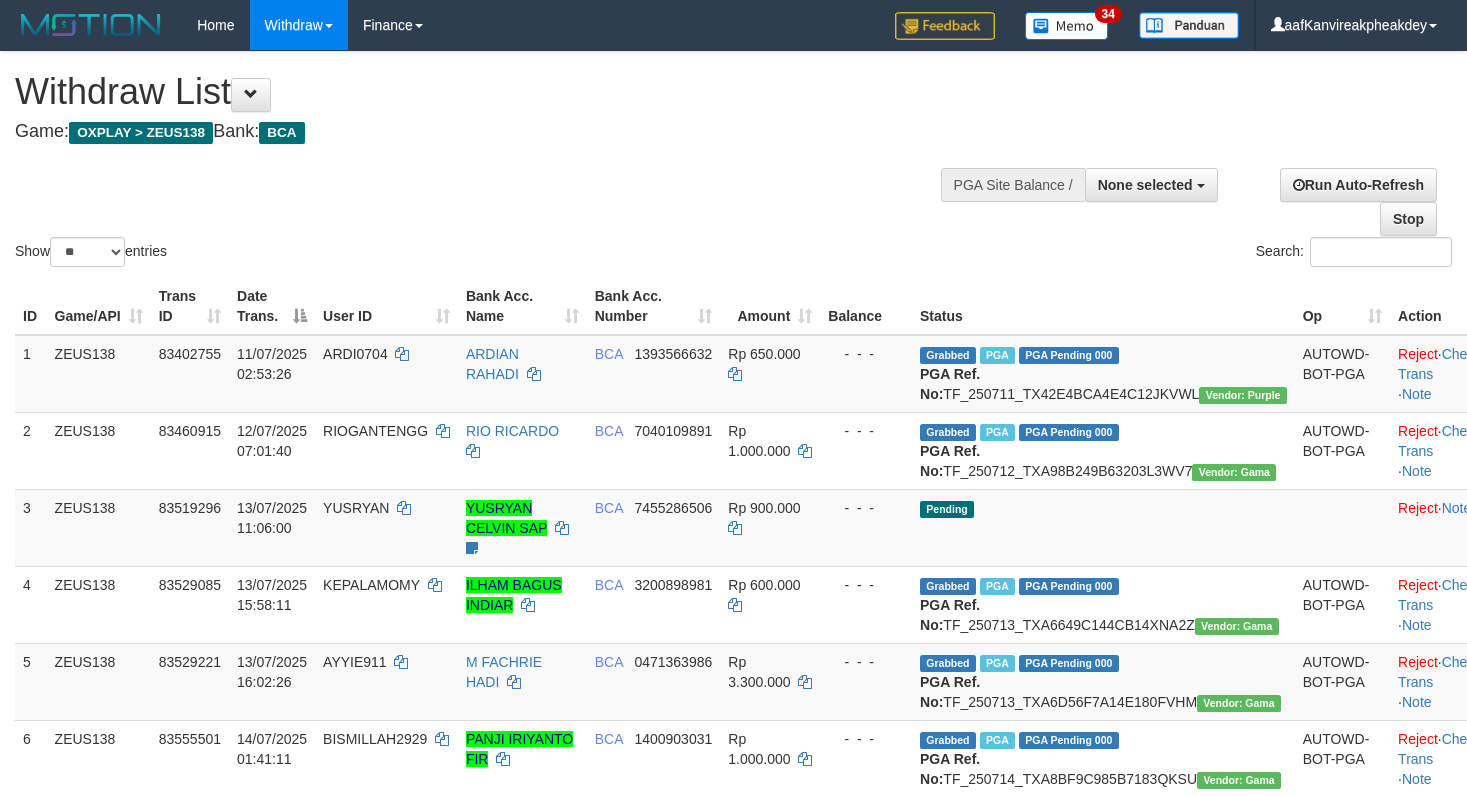 select 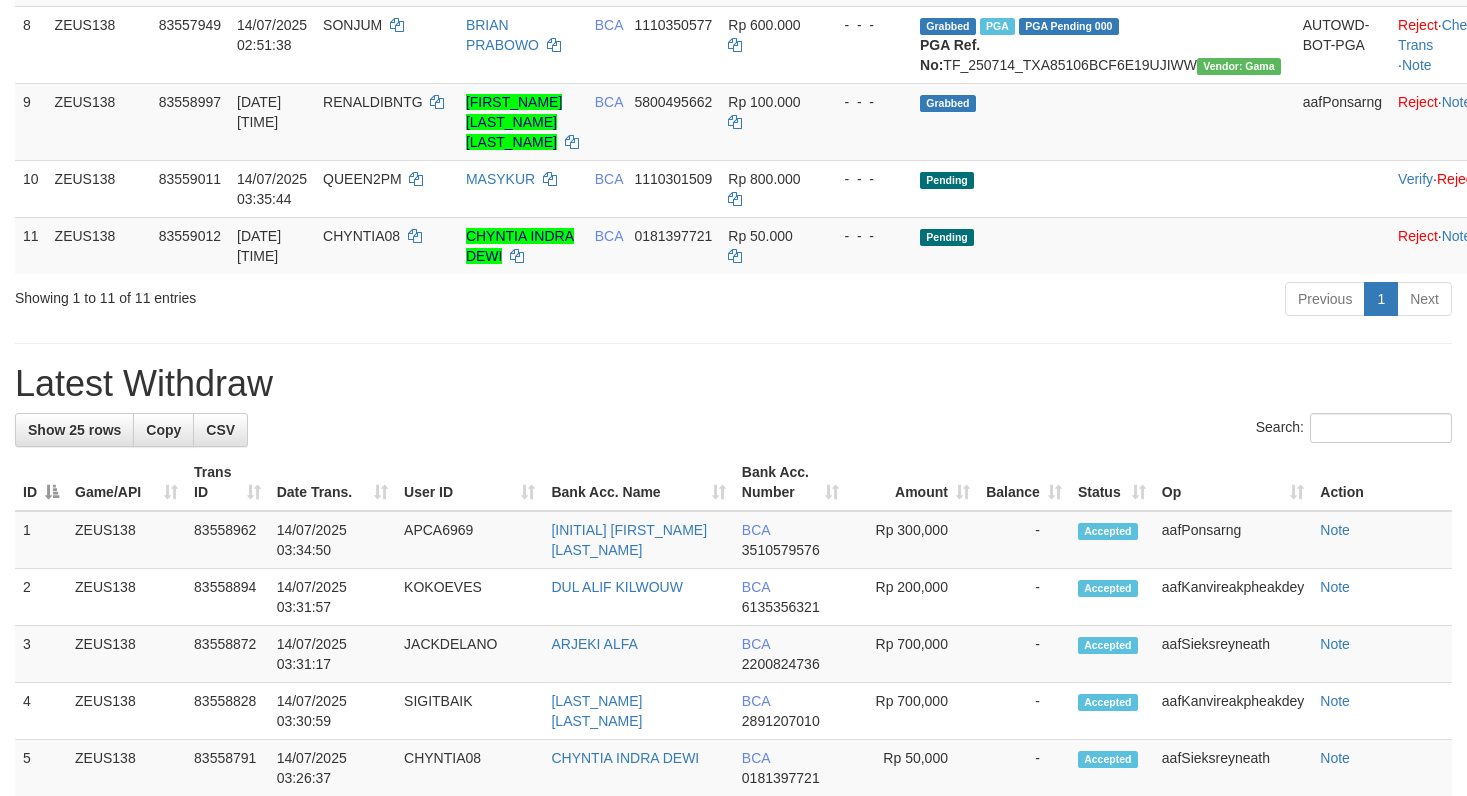 scroll, scrollTop: 813, scrollLeft: 0, axis: vertical 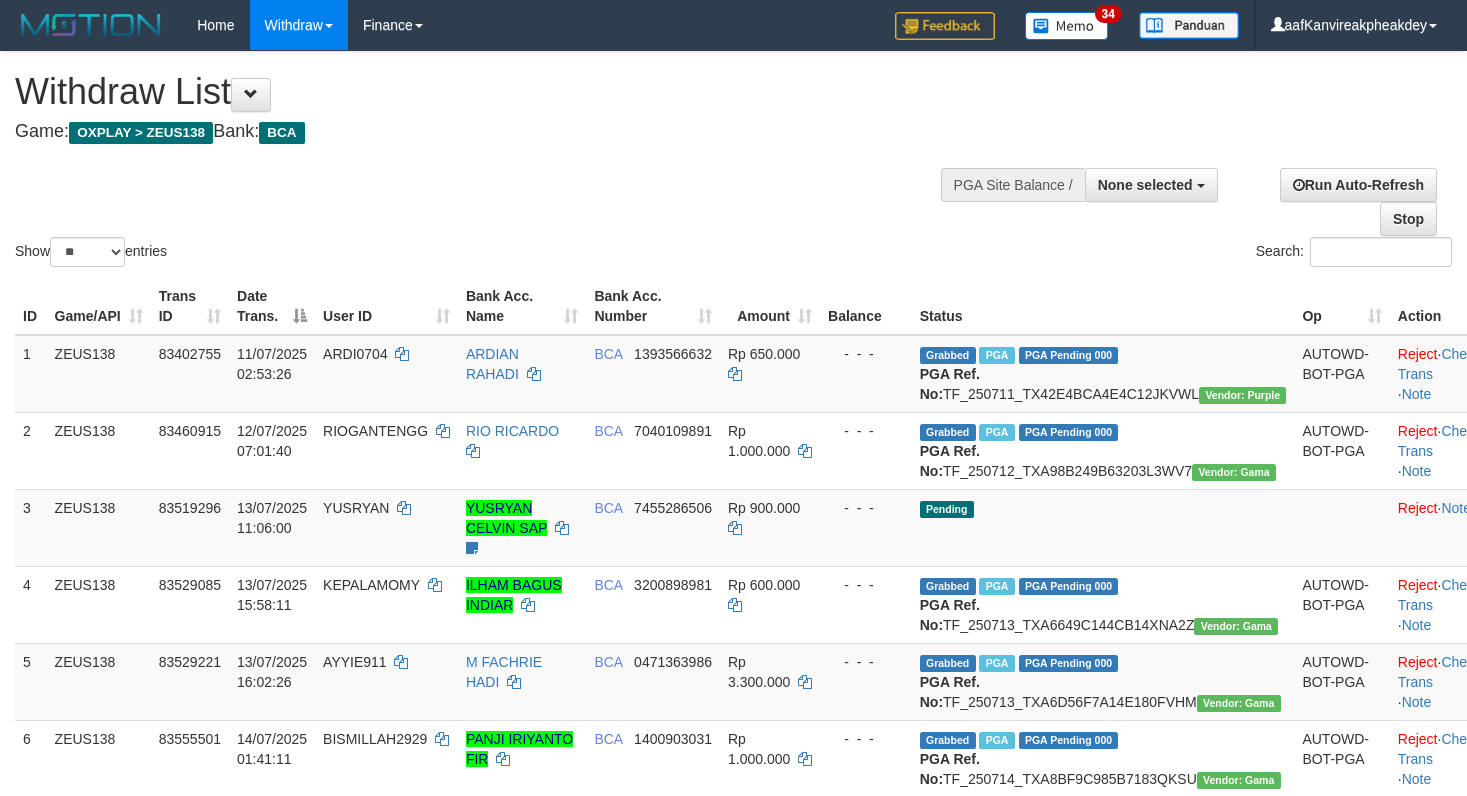 select 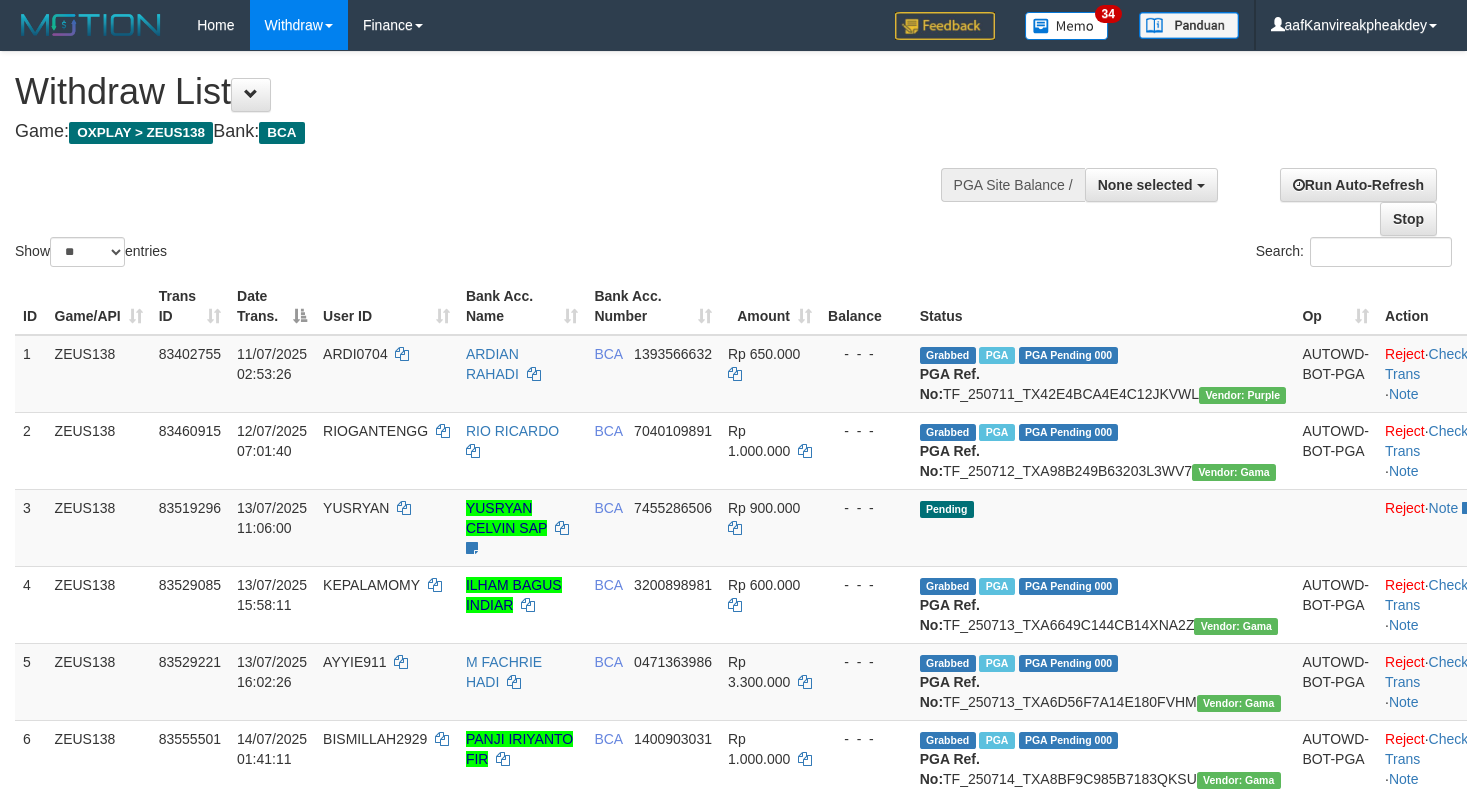 select 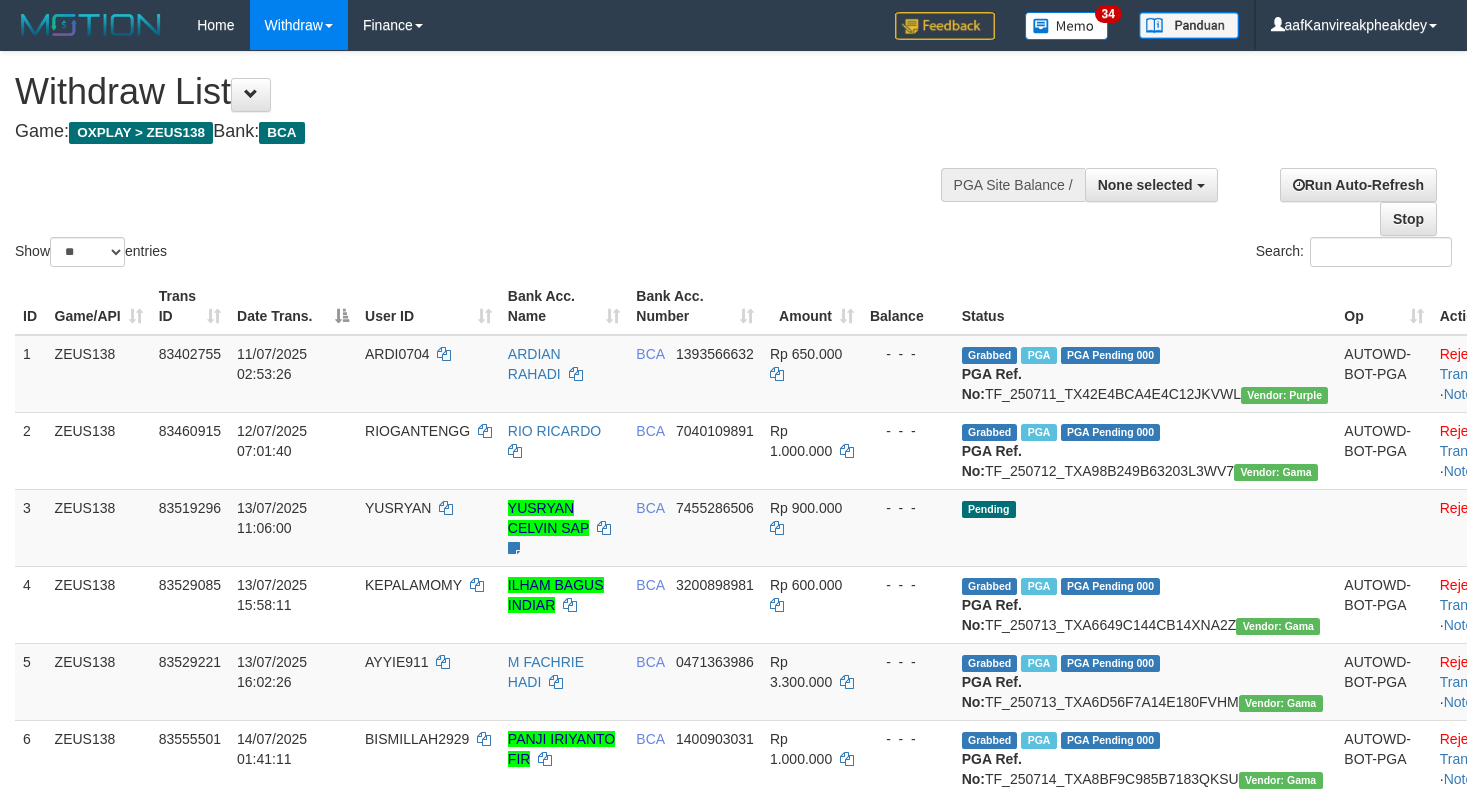 select 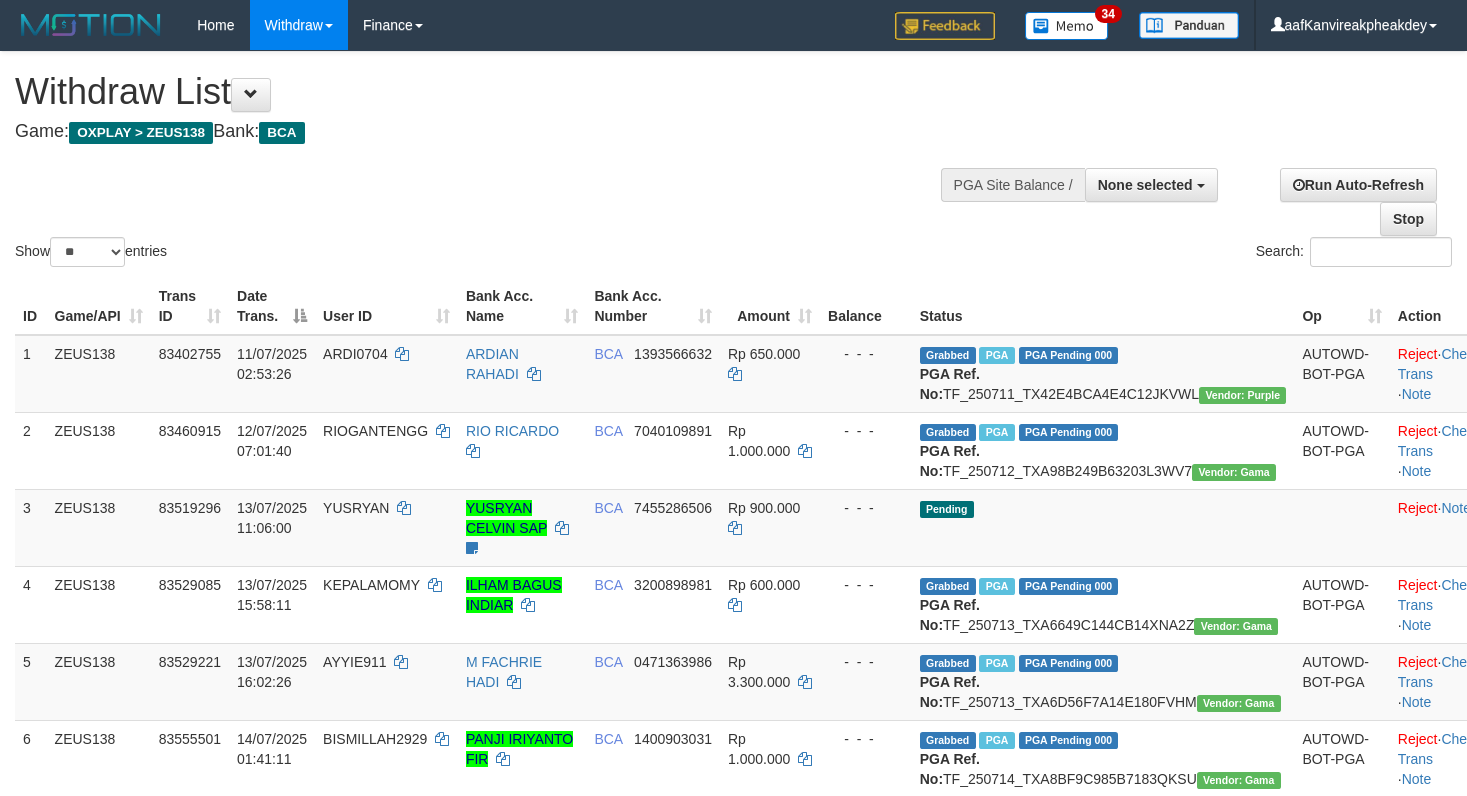 select 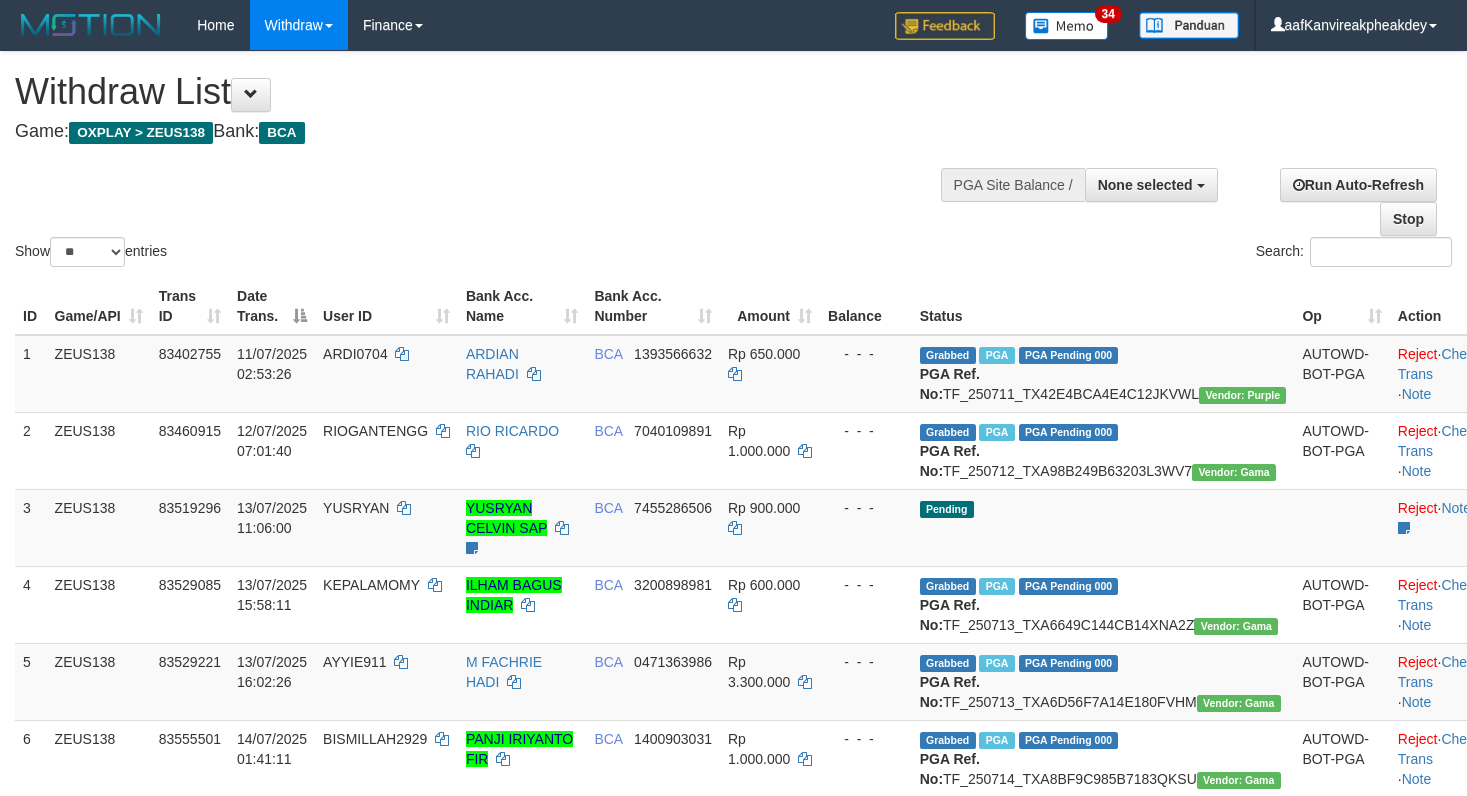 select 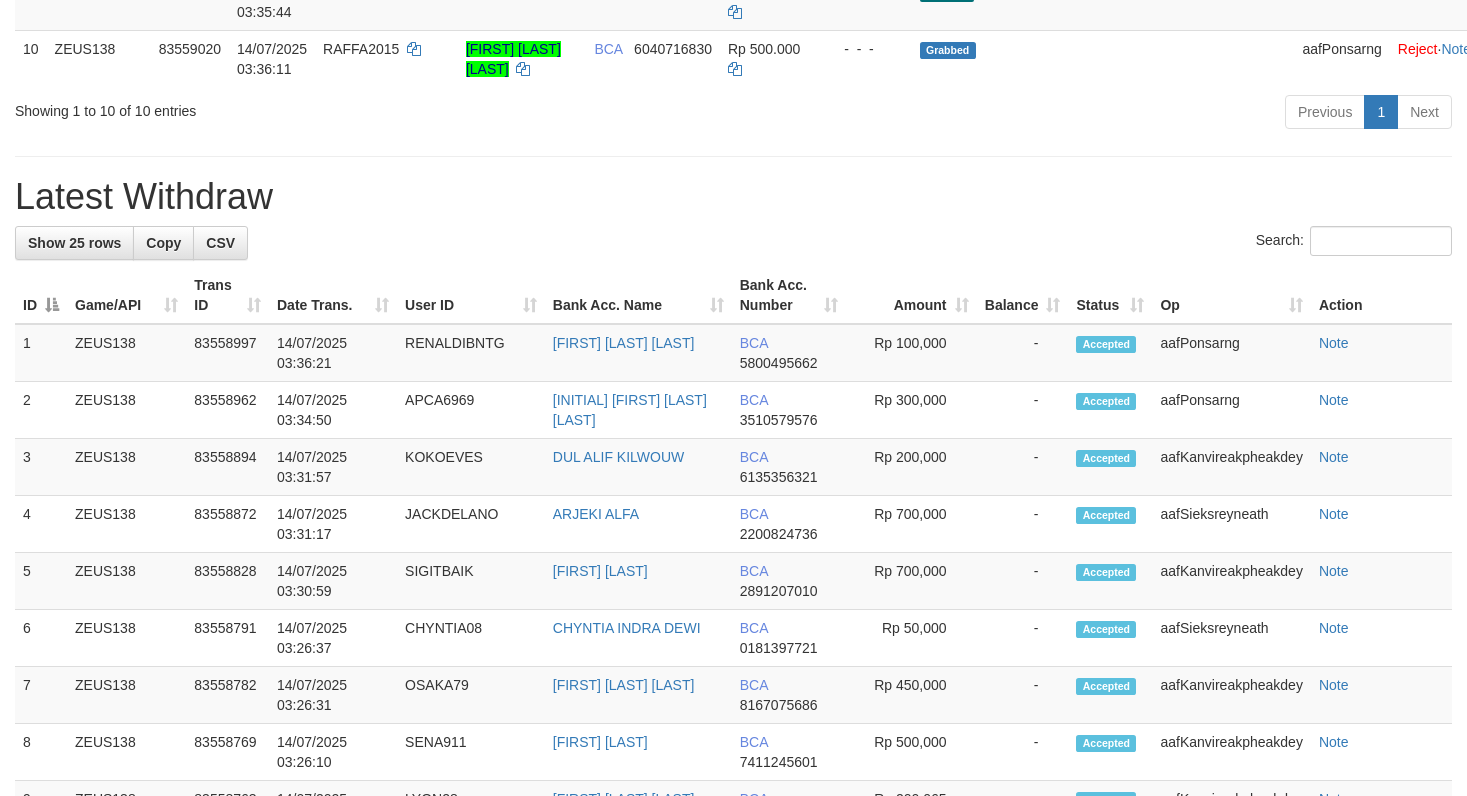 scroll, scrollTop: 923, scrollLeft: 0, axis: vertical 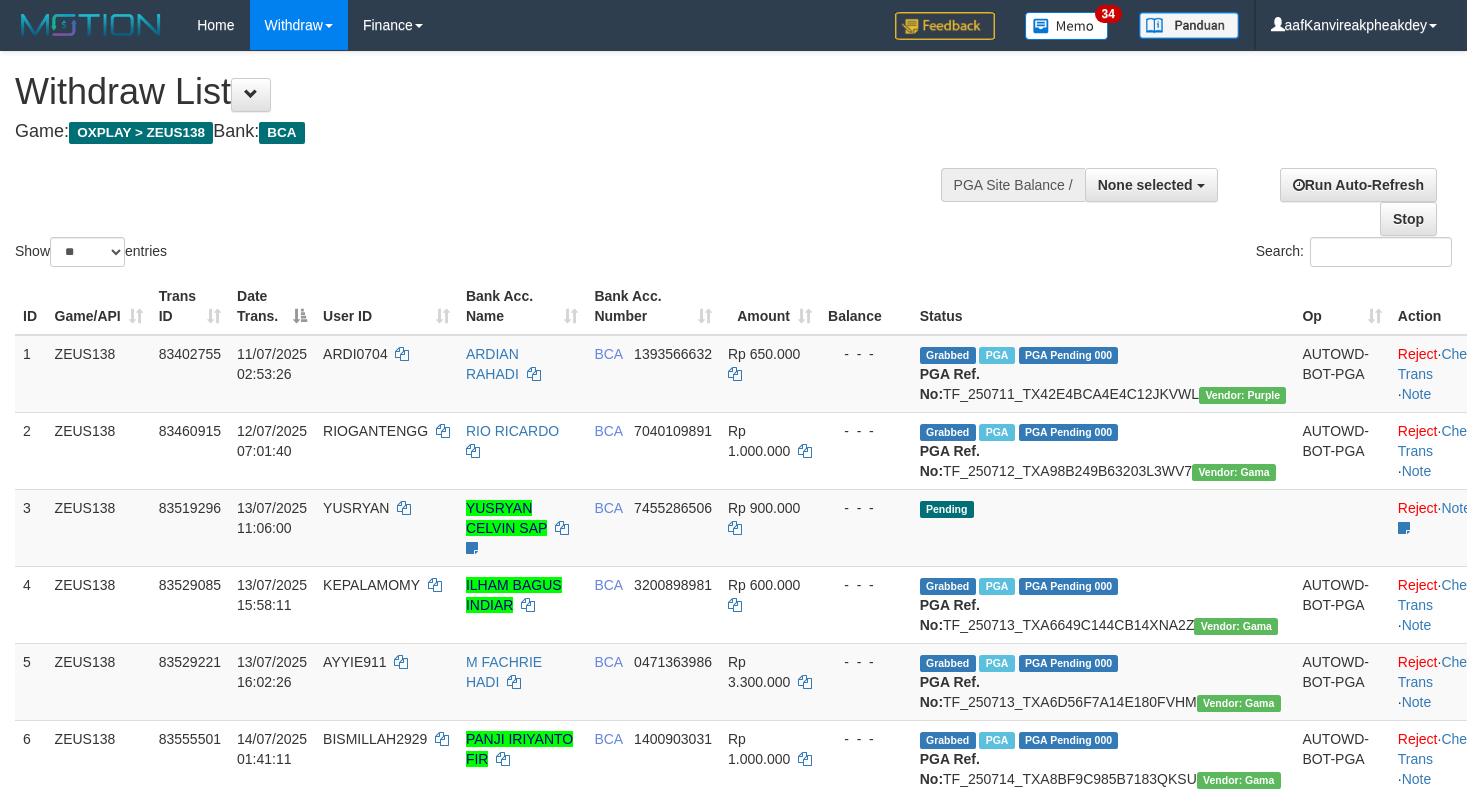 select 